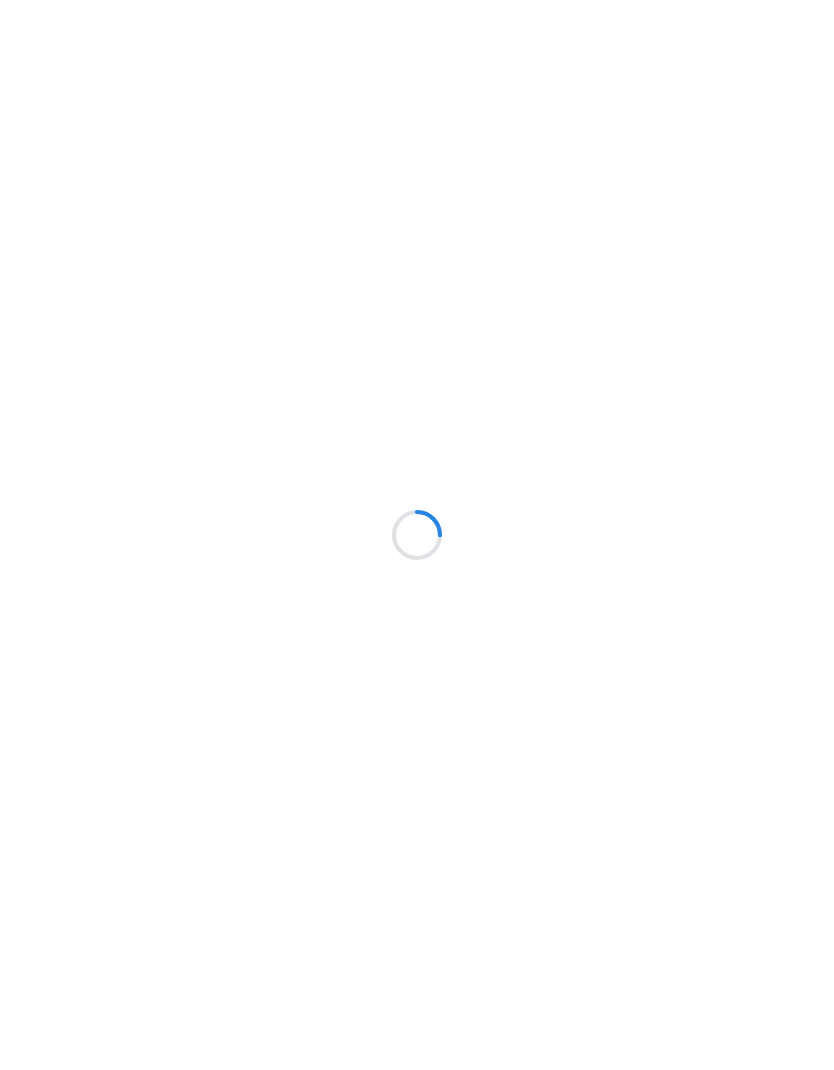 scroll, scrollTop: 0, scrollLeft: 0, axis: both 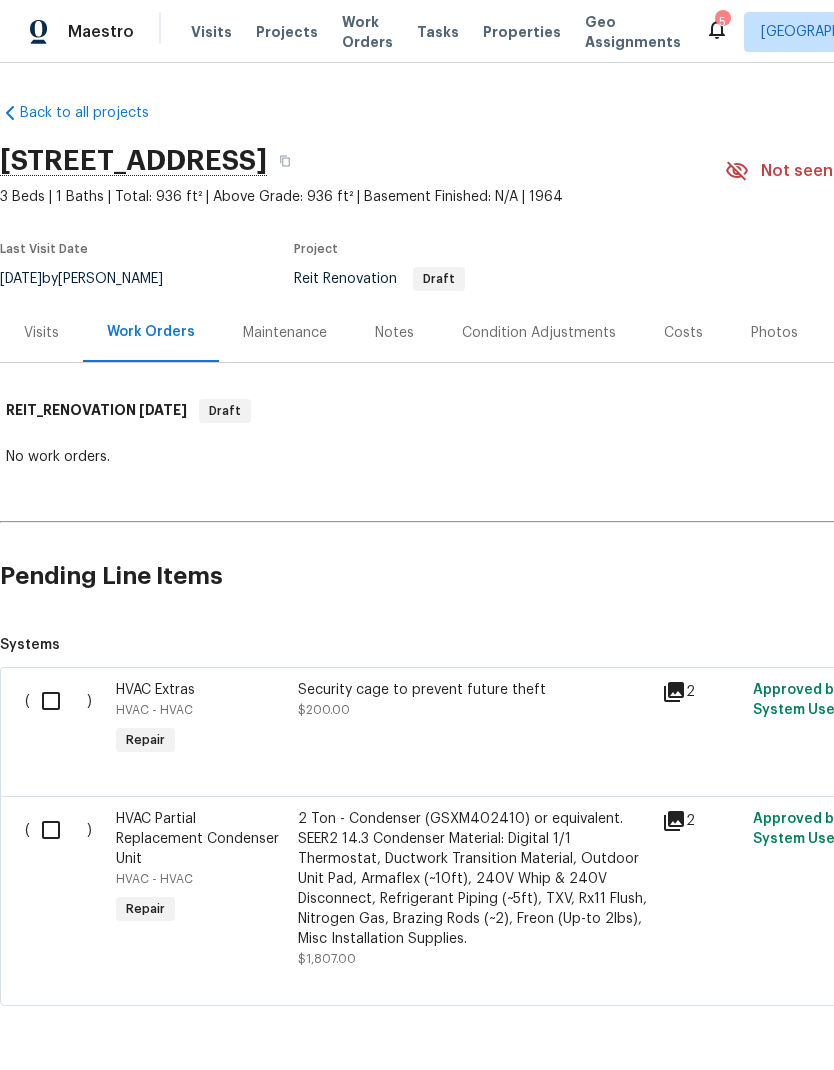 click on "Projects" at bounding box center [287, 32] 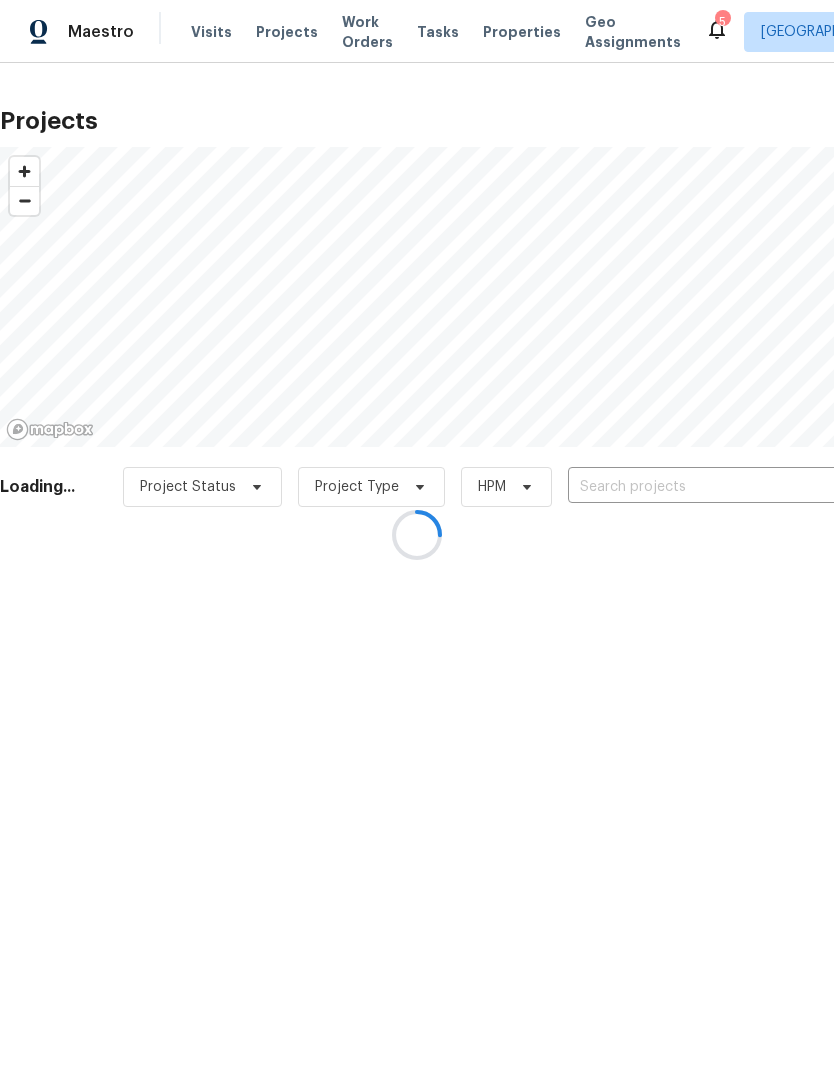 click at bounding box center (417, 535) 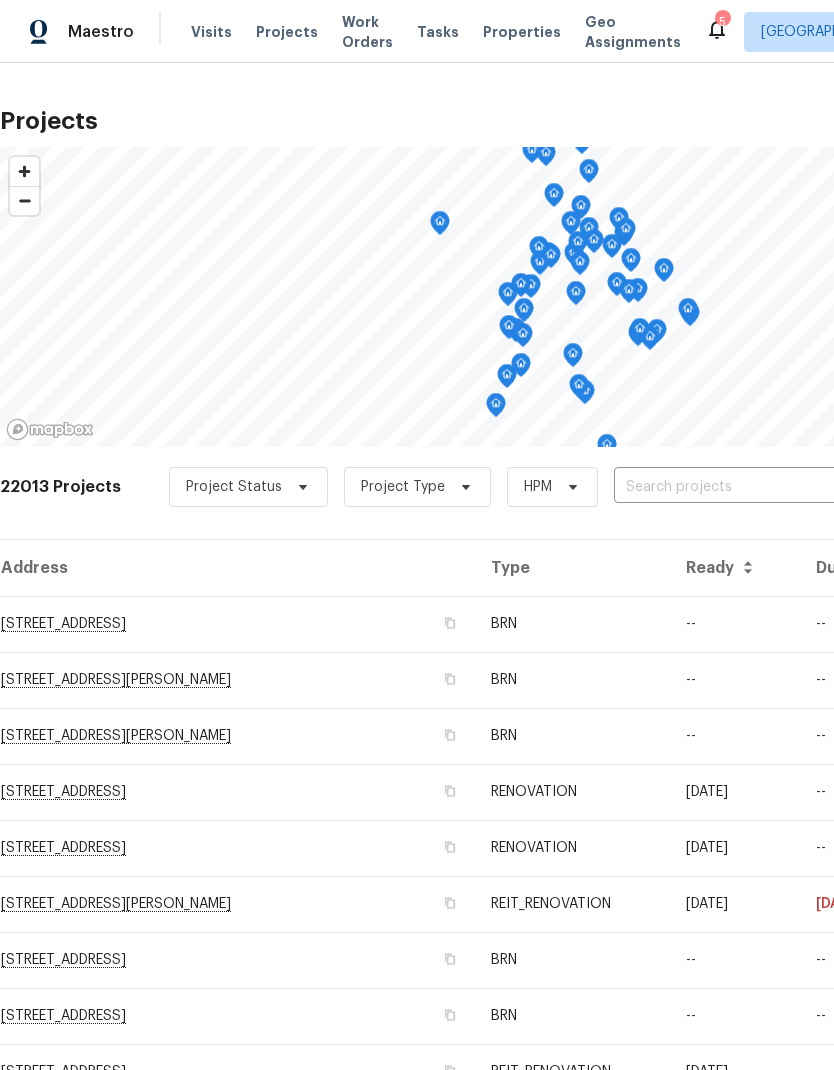 click at bounding box center [728, 487] 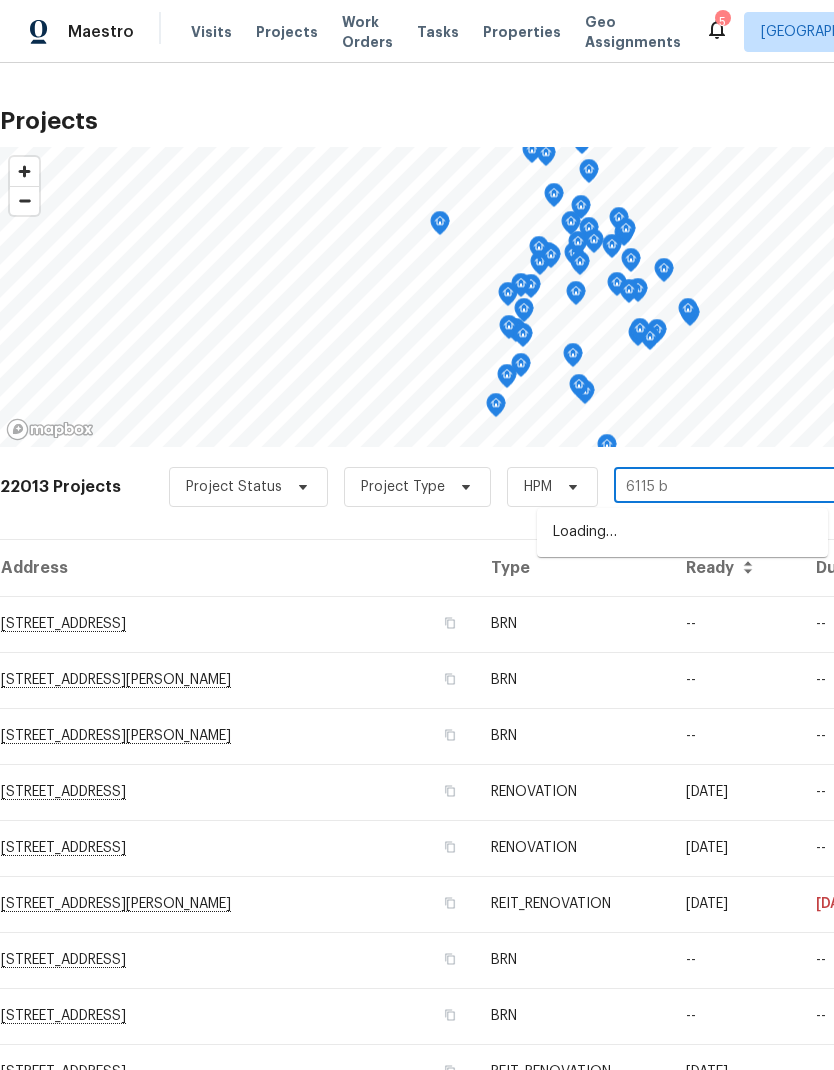 type on "6115 br" 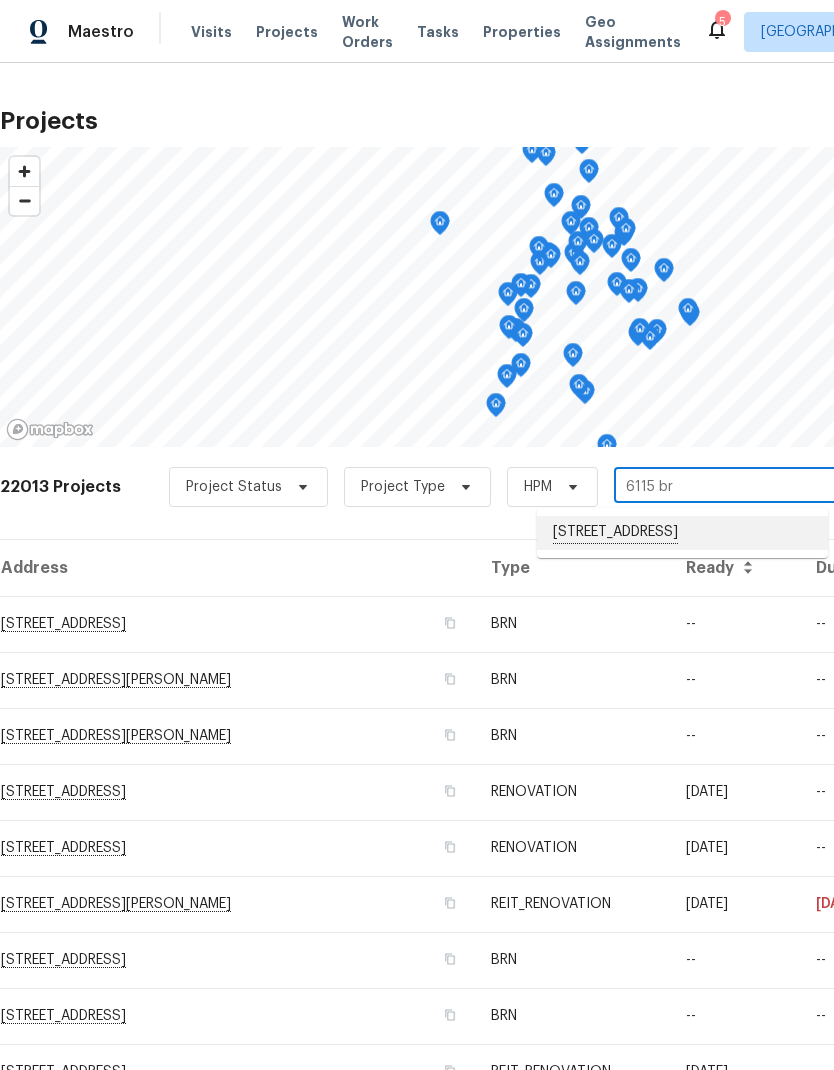 click on "[STREET_ADDRESS]" at bounding box center (682, 533) 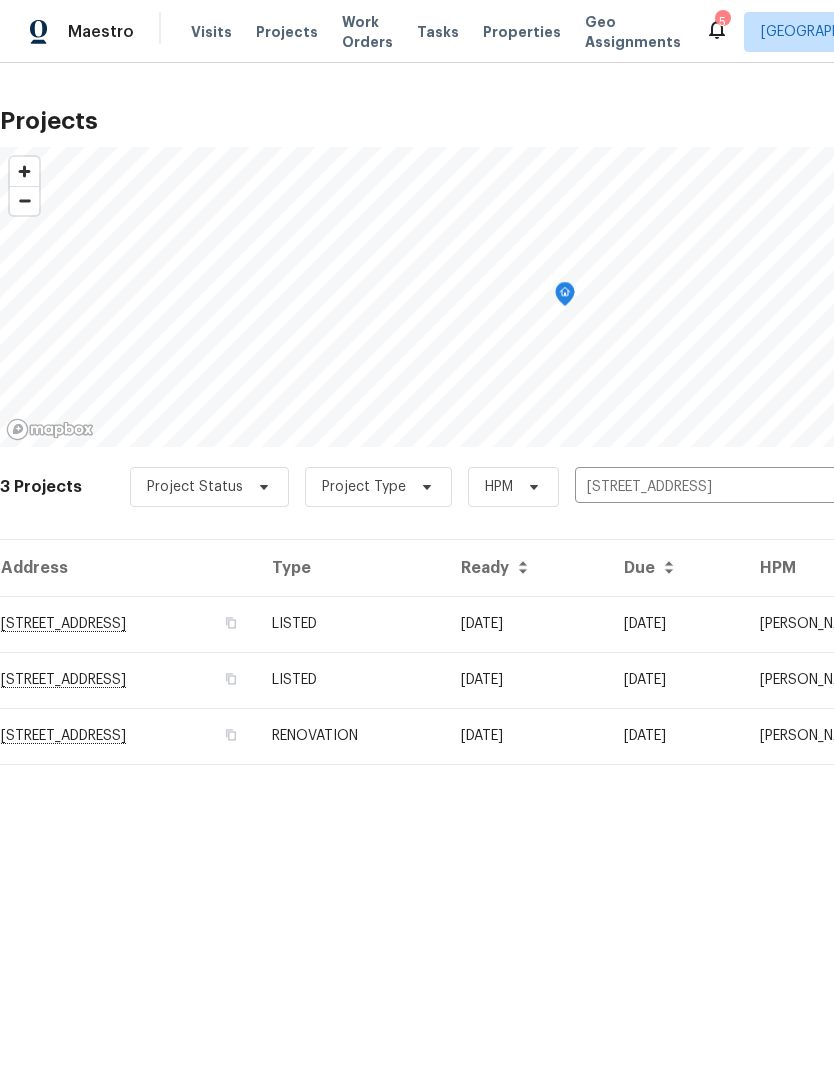 click on "[STREET_ADDRESS]" at bounding box center [128, 624] 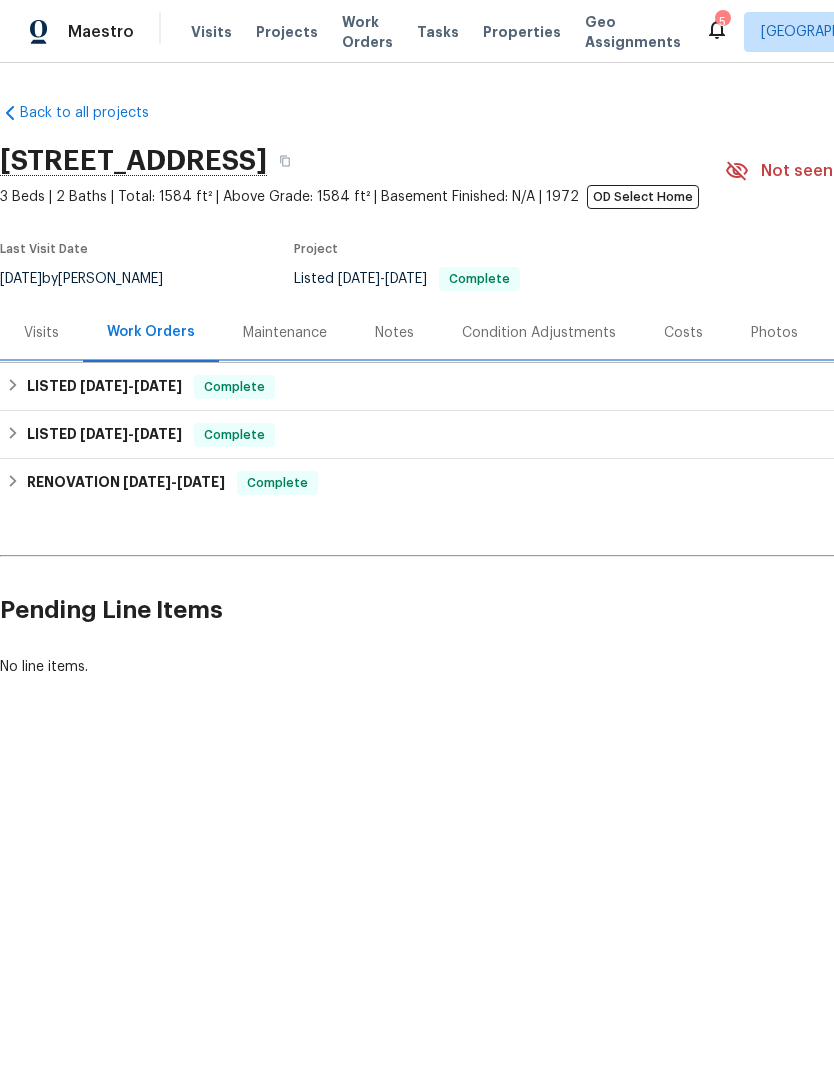click on "LISTED   7/8/25  -  7/10/25 Complete" at bounding box center (565, 387) 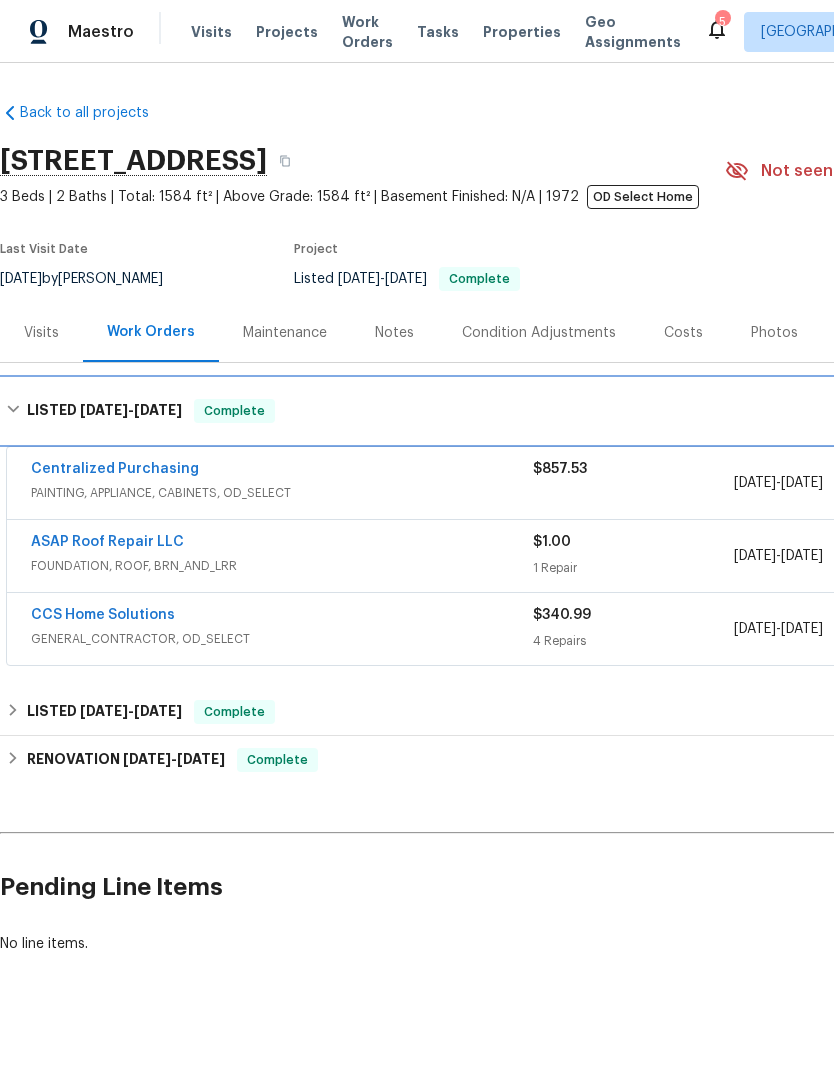 click on "LISTED   7/8/25  -  7/10/25 Complete" at bounding box center [565, 411] 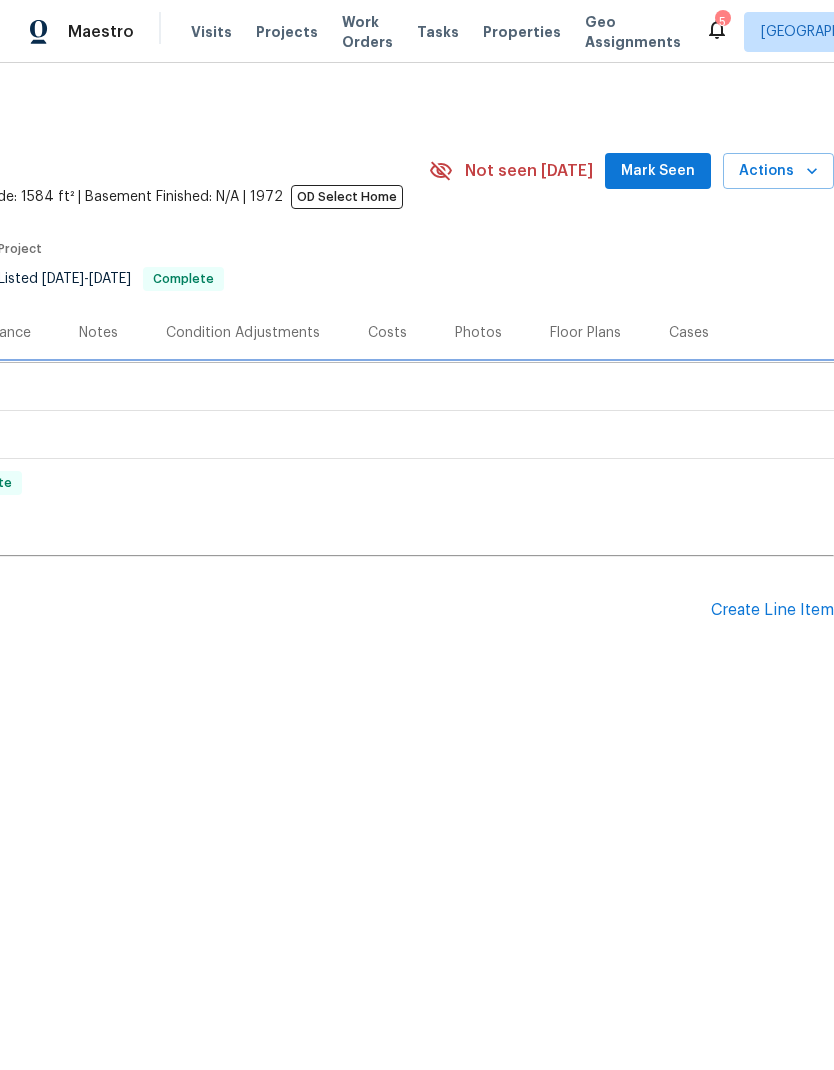 scroll, scrollTop: 0, scrollLeft: 296, axis: horizontal 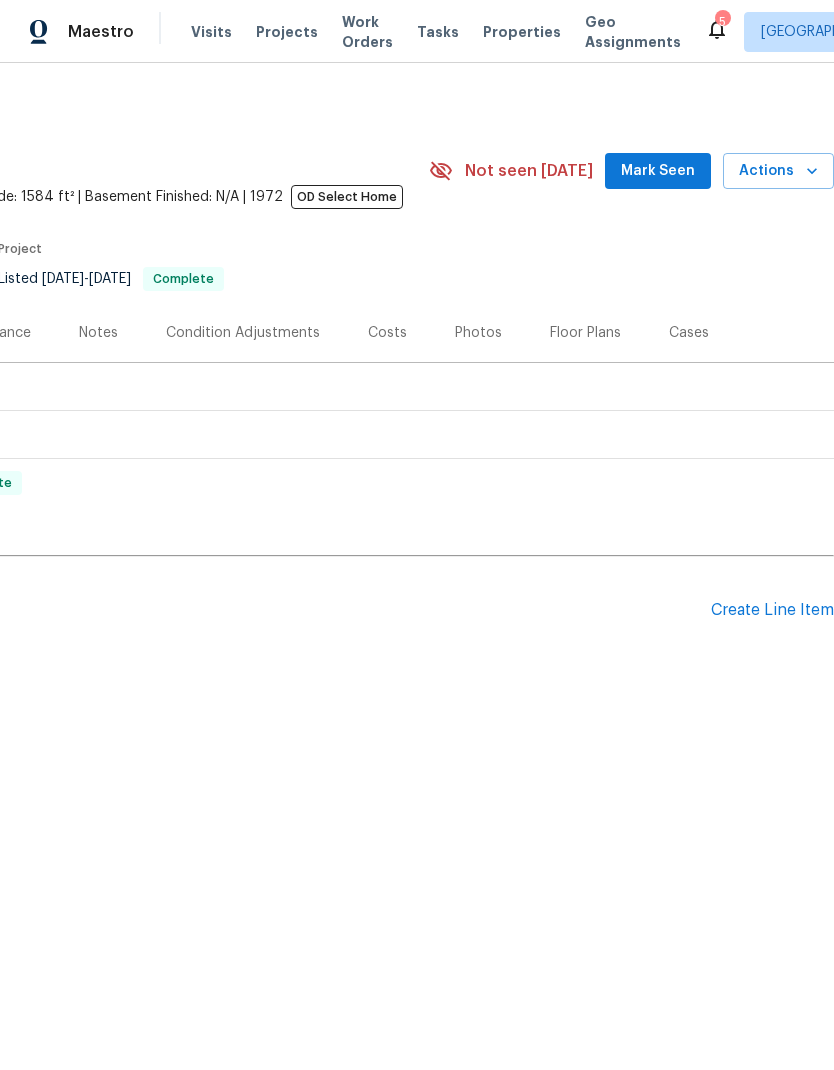click on "Create Line Item" at bounding box center [772, 610] 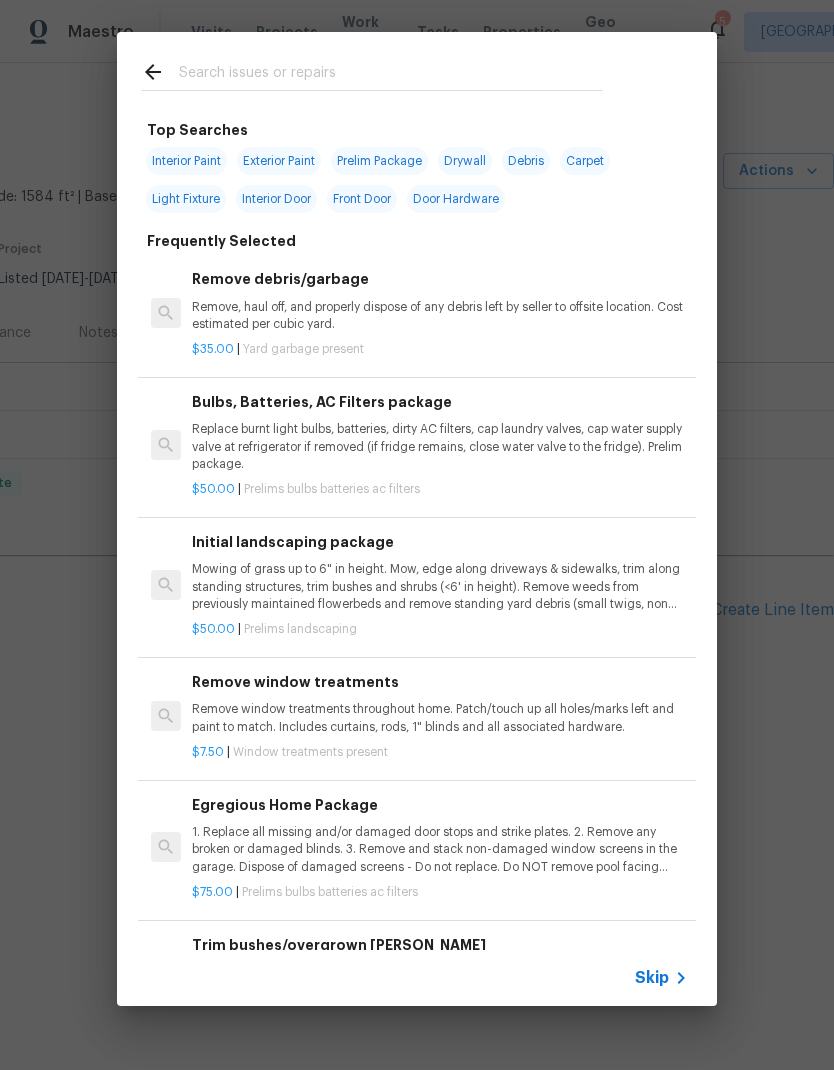 click at bounding box center (391, 75) 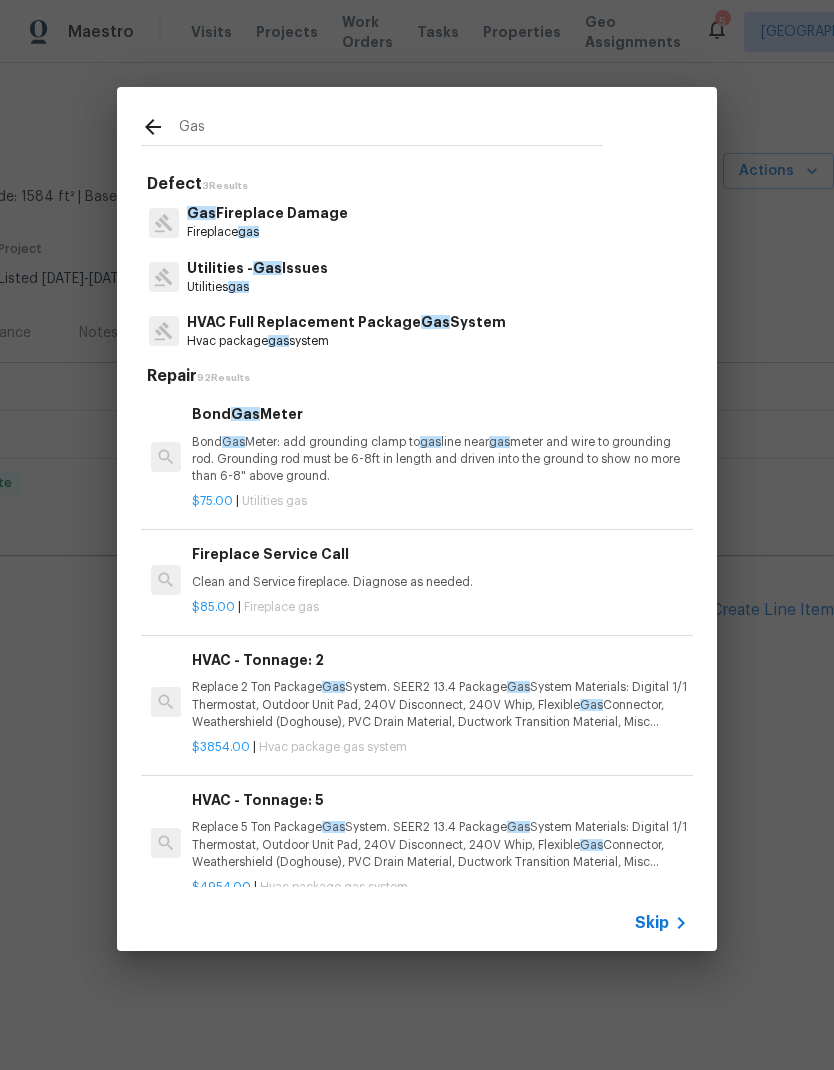 type on "Gas" 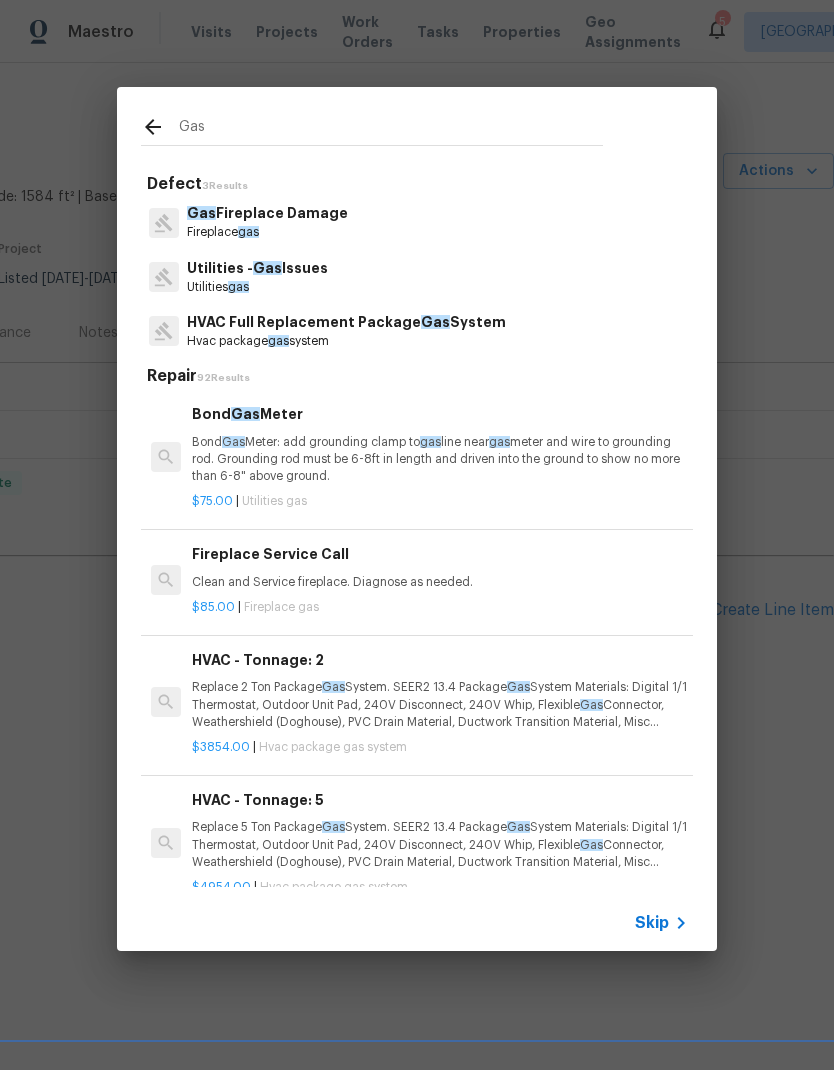 click on "Utilities -  Gas  Issues Utilities  gas" at bounding box center (417, 277) 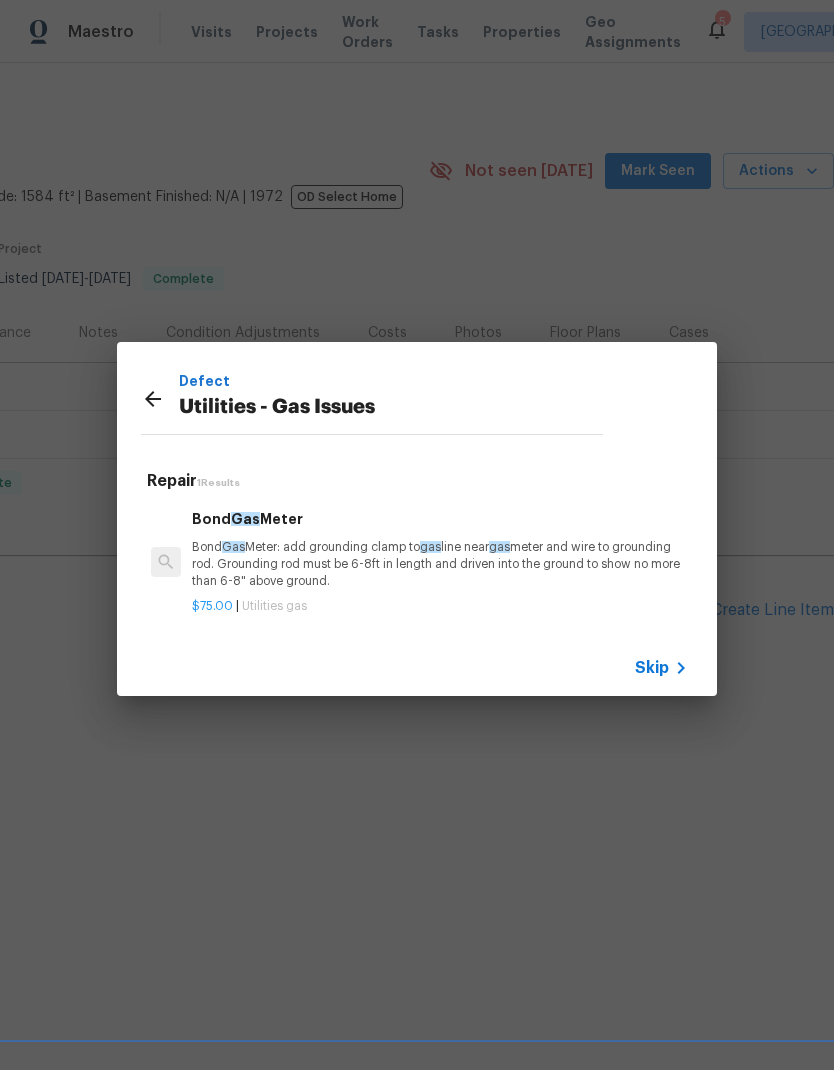 click on "Skip" at bounding box center [652, 668] 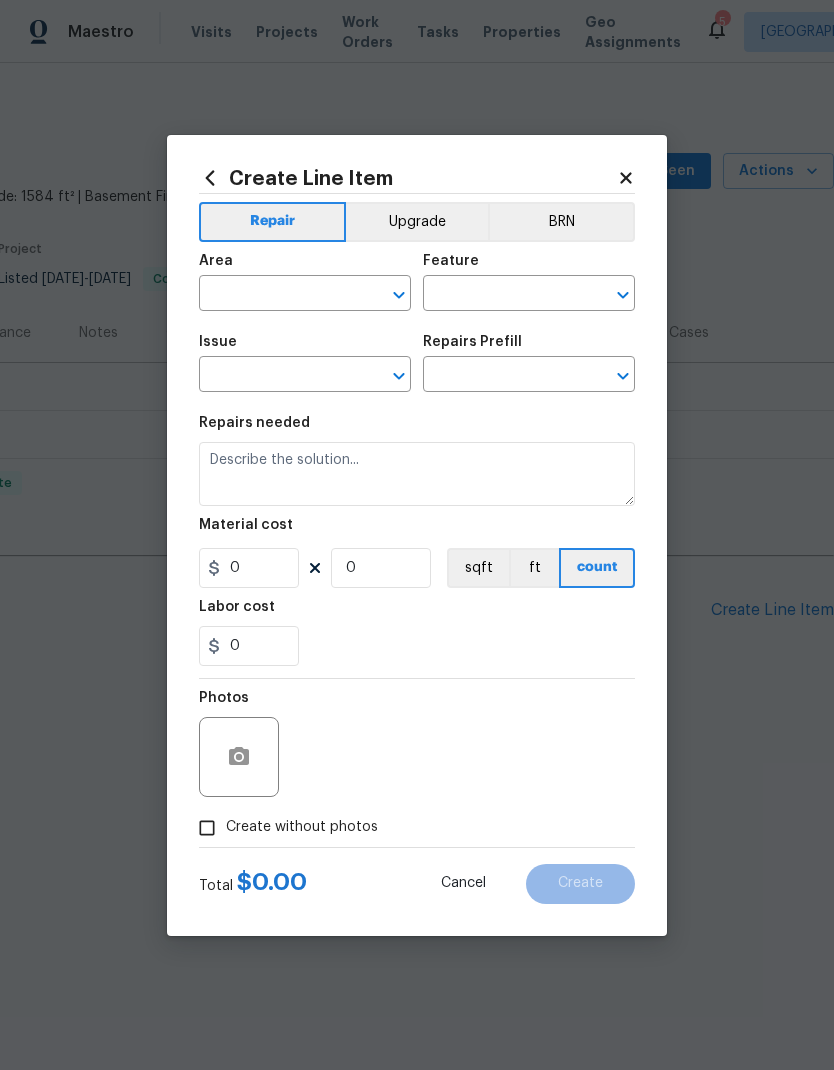 click at bounding box center [277, 295] 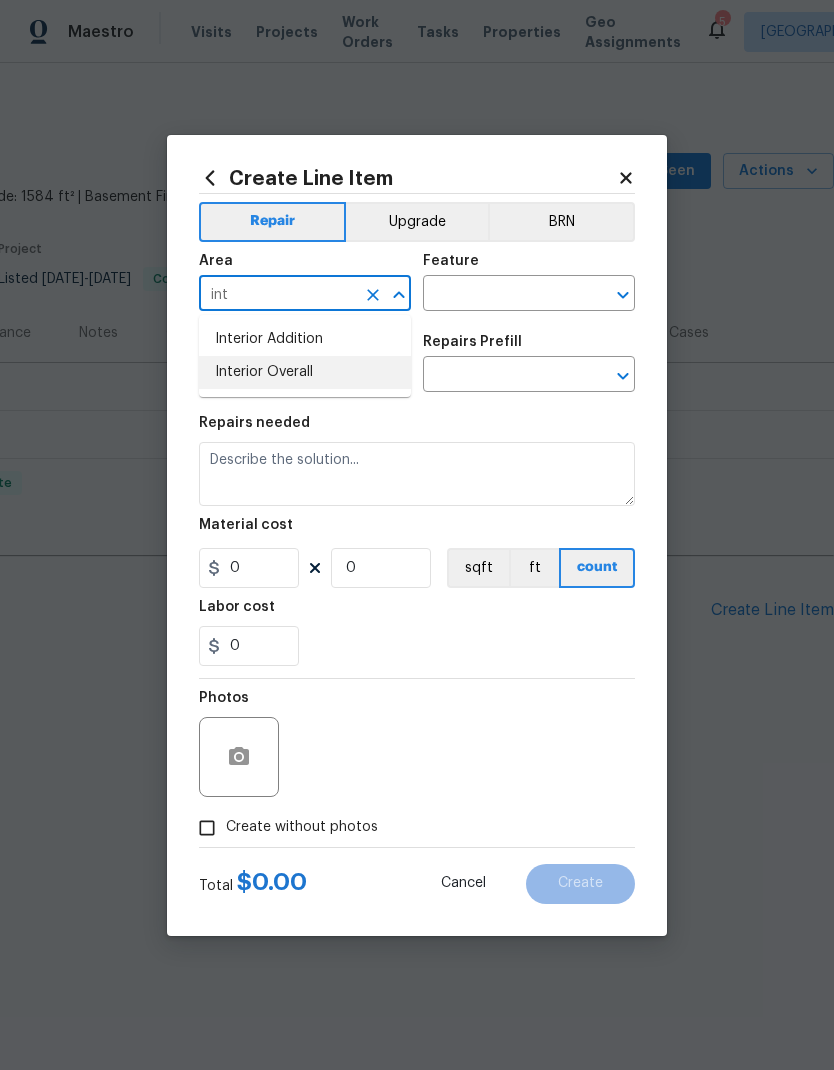 click on "Interior Overall" at bounding box center [305, 372] 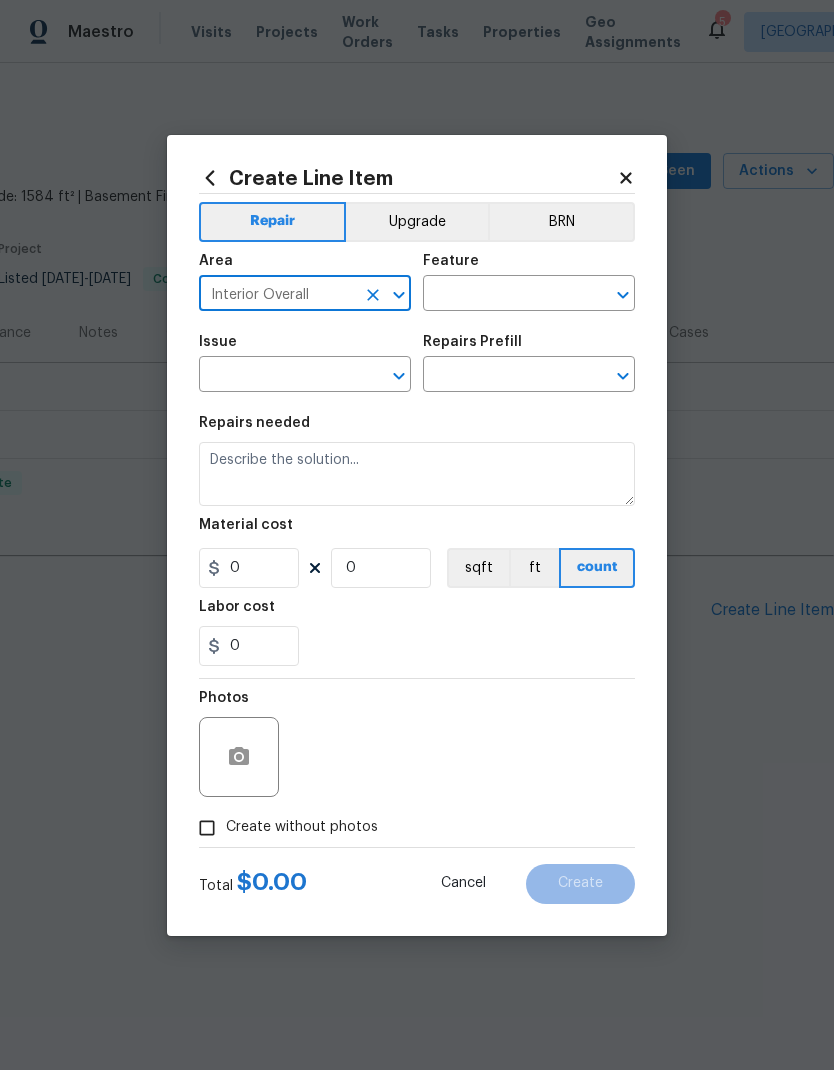 click at bounding box center (501, 295) 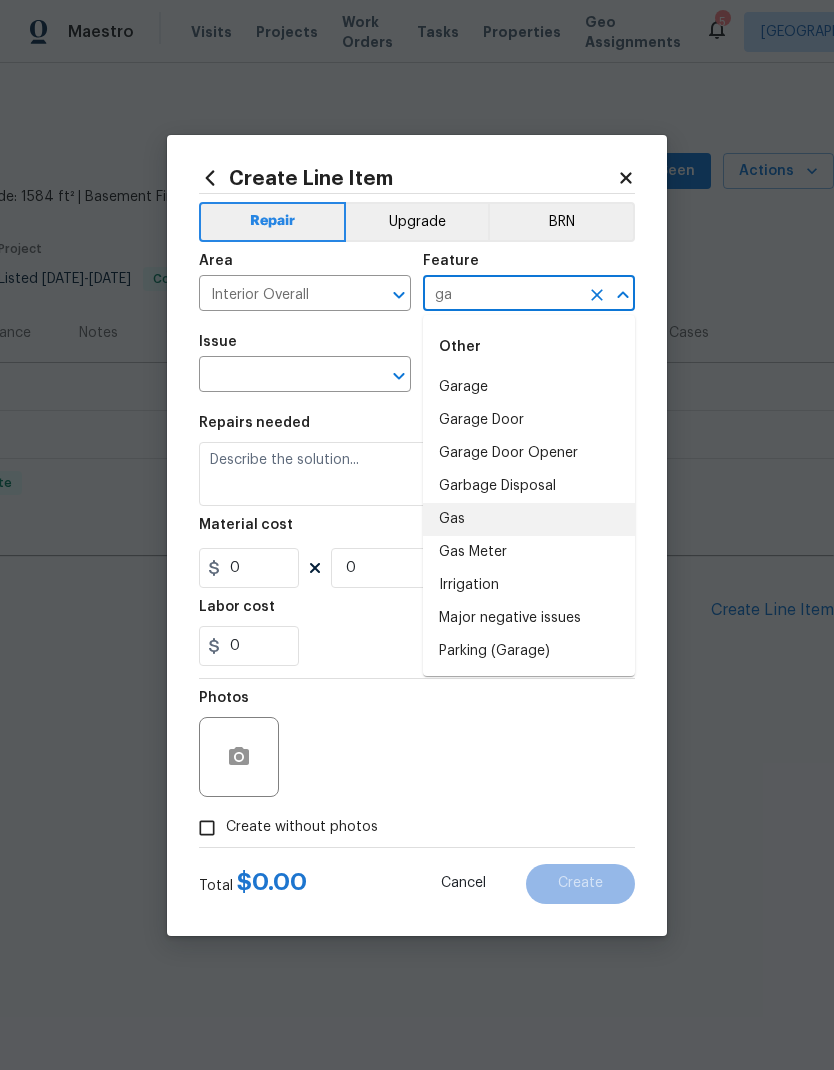 click on "Gas" at bounding box center (529, 519) 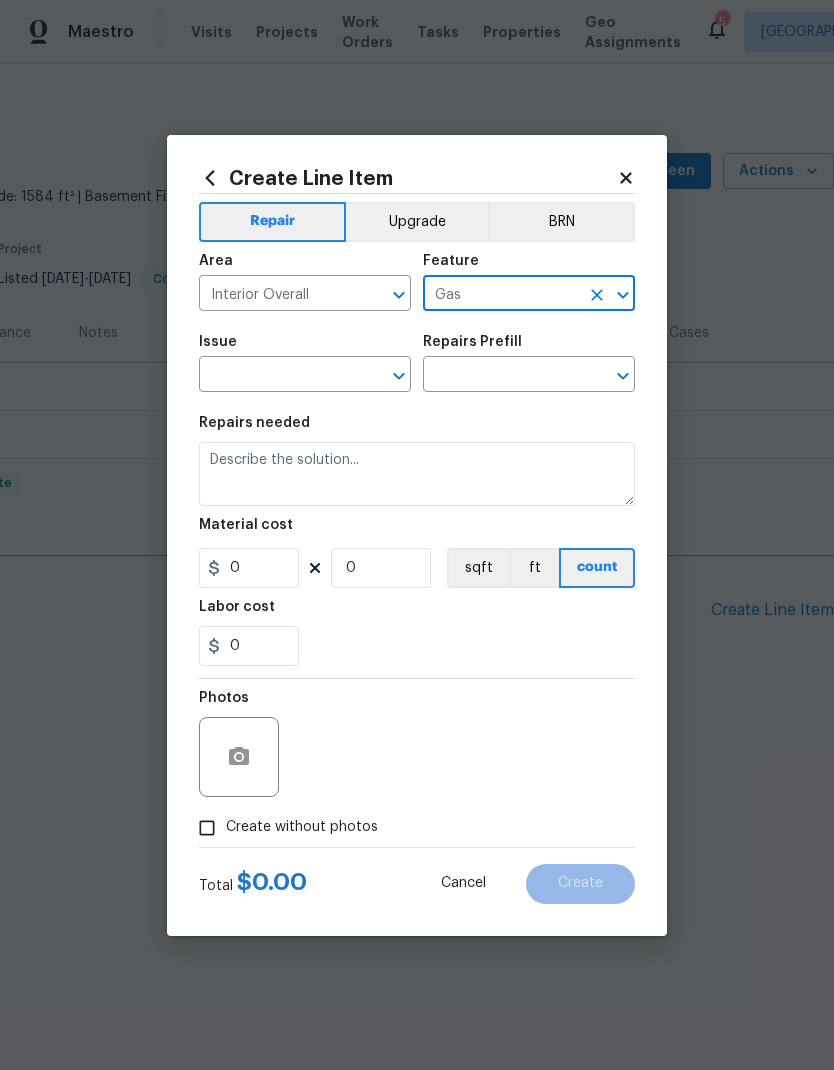 click at bounding box center [277, 376] 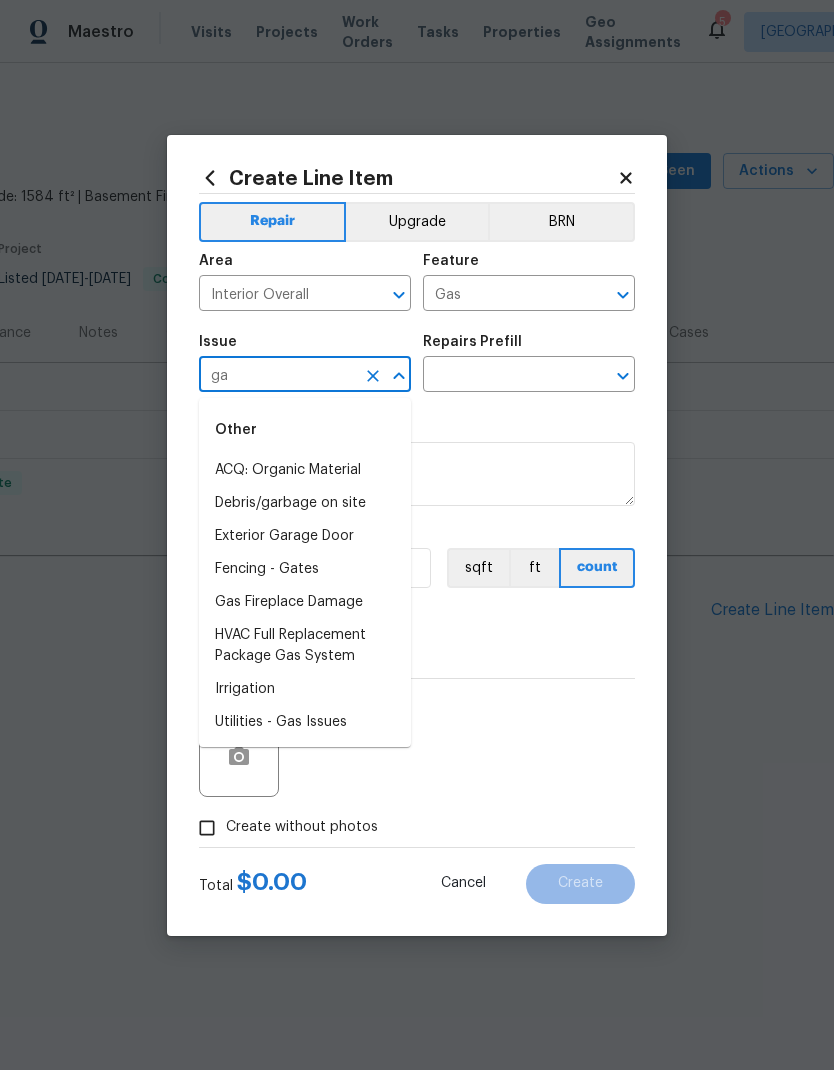 type on "g" 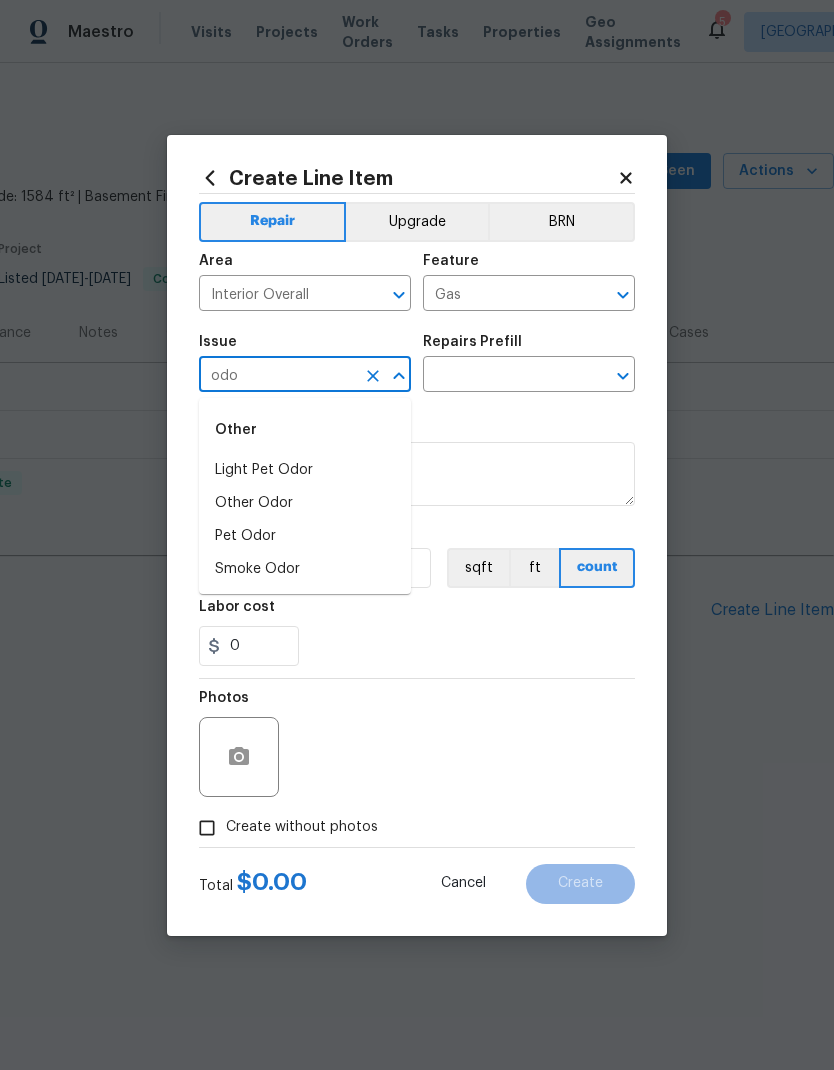 click on "Other Odor" at bounding box center [305, 503] 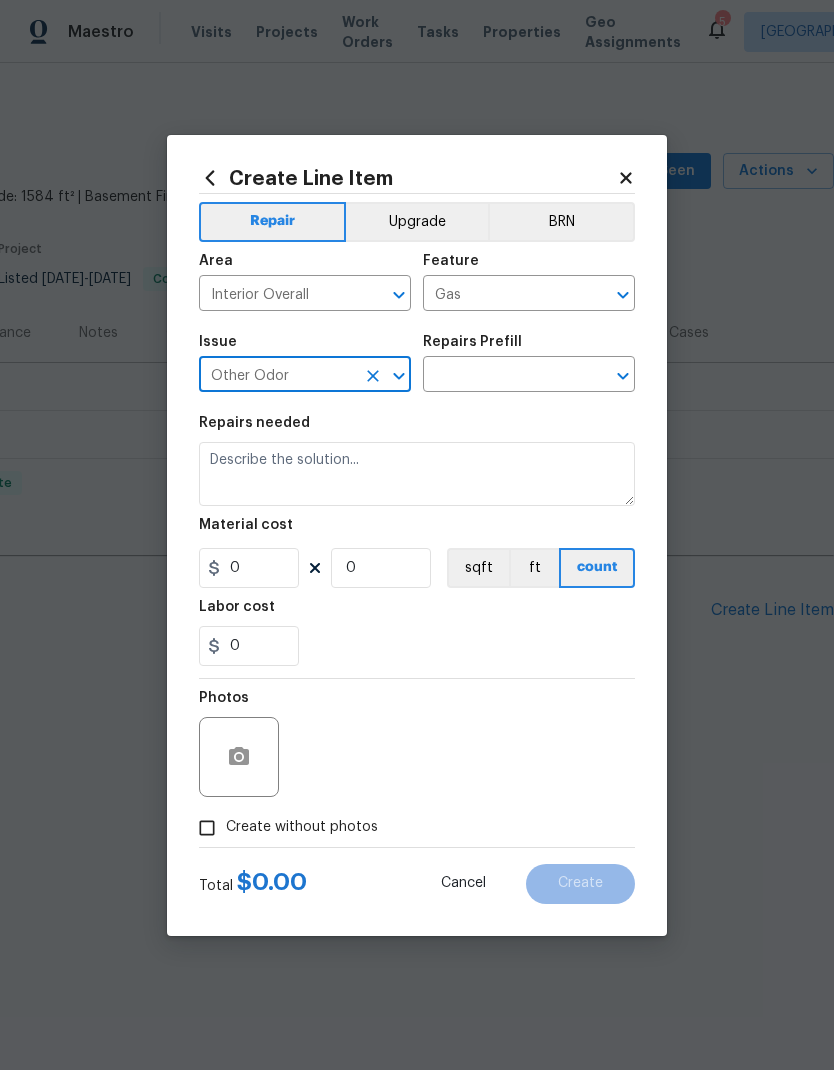 click at bounding box center [501, 376] 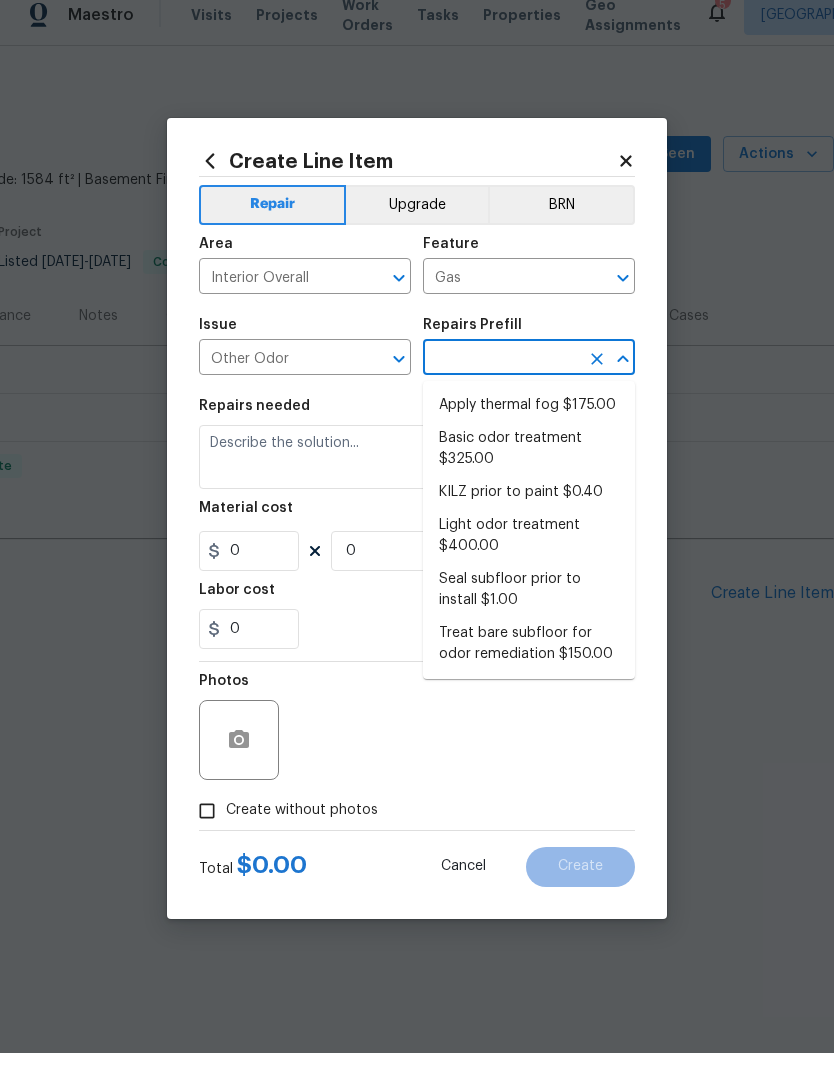 click 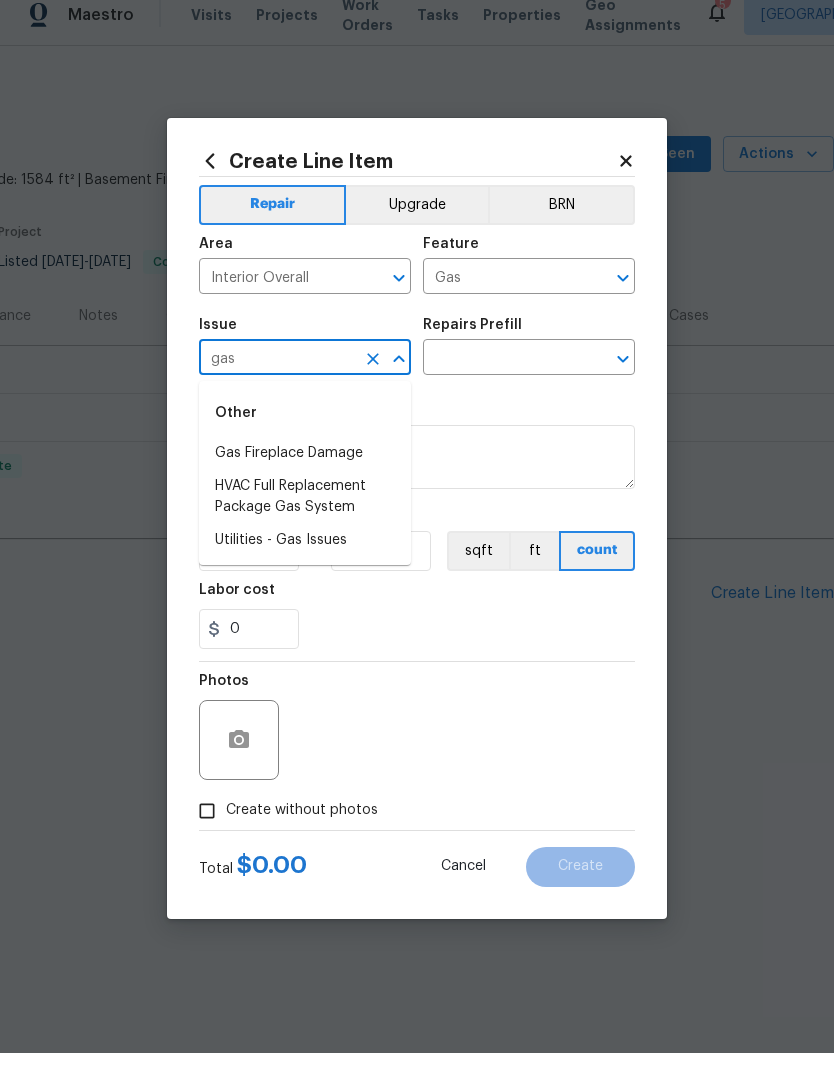 click on "Utilities - Gas Issues" at bounding box center (305, 557) 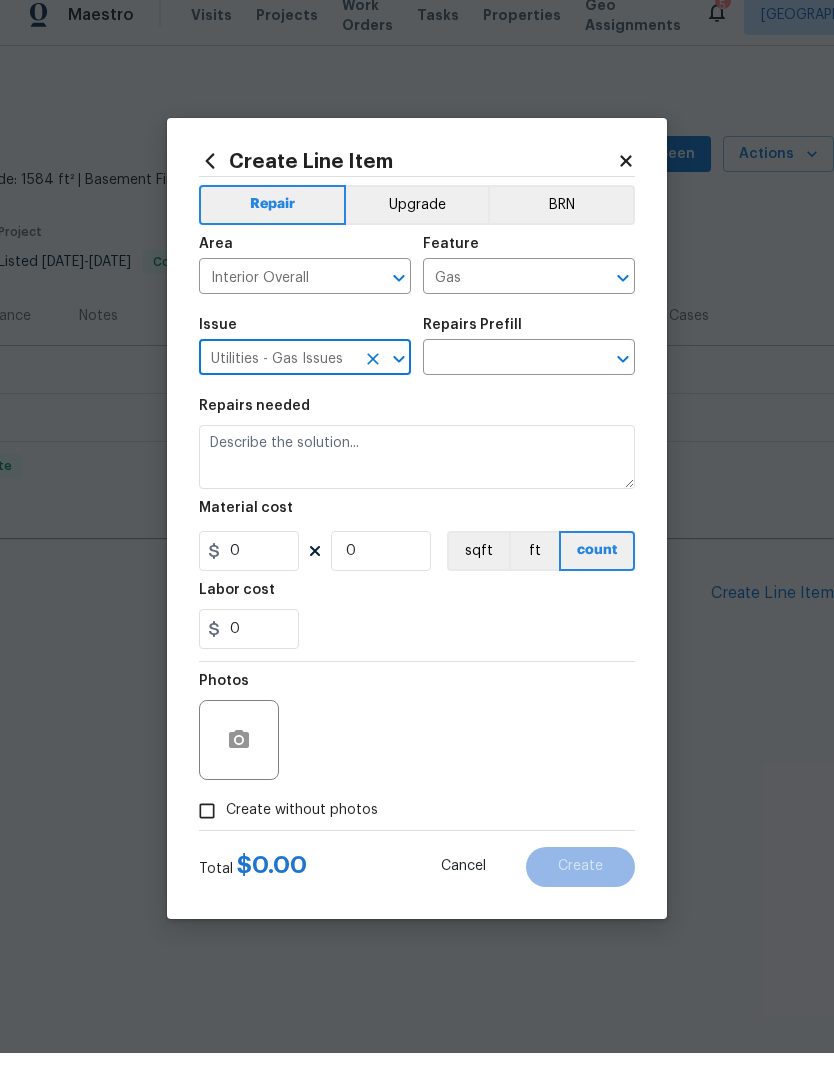 click at bounding box center [501, 376] 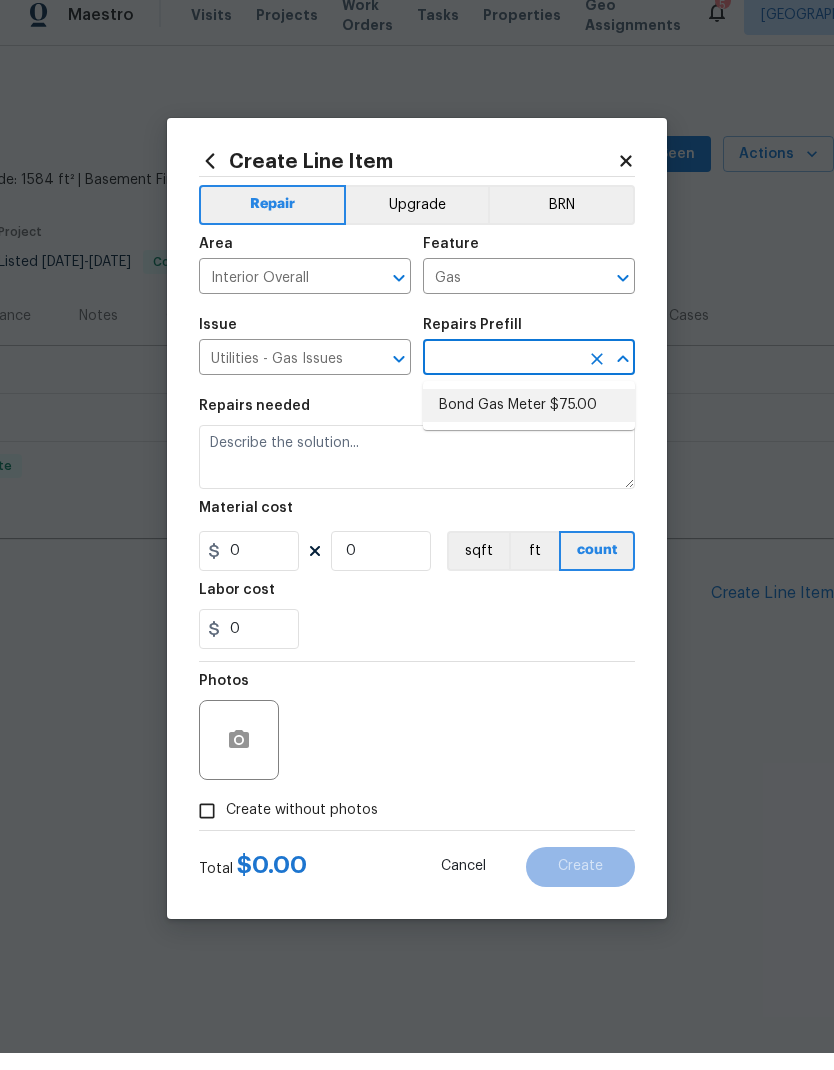 click on "Bond Gas Meter $75.00" at bounding box center [529, 422] 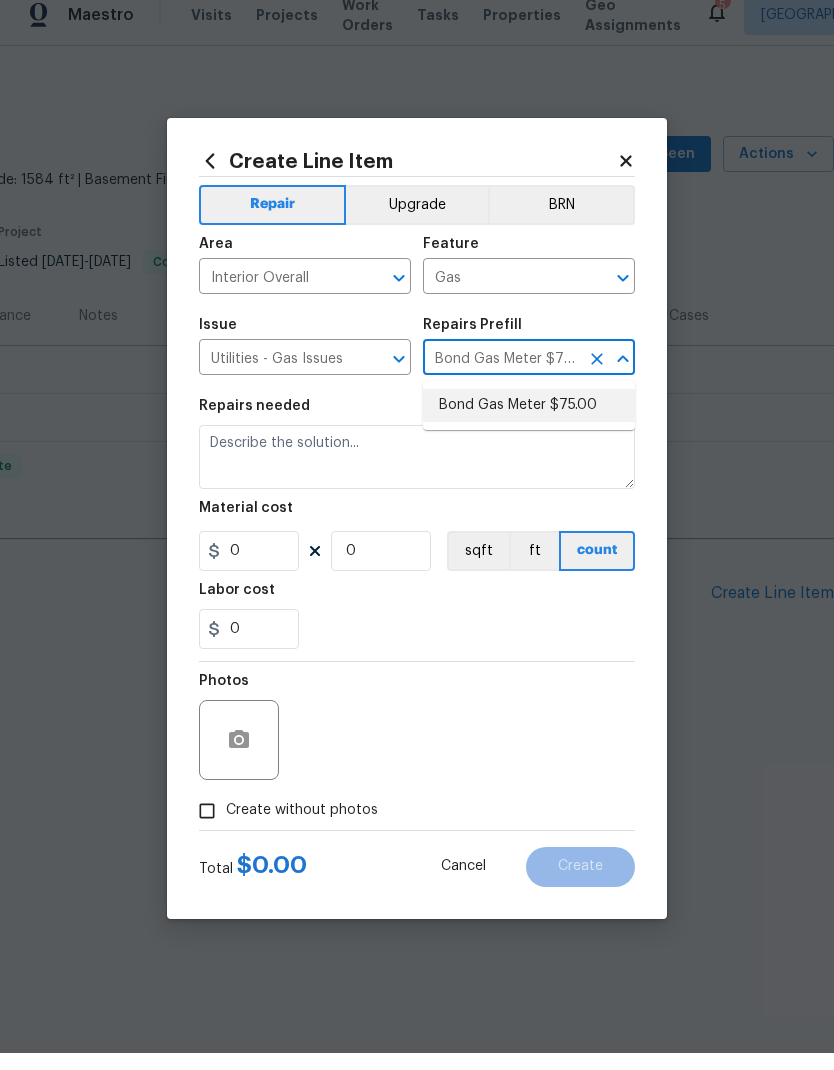 type on "Bond Gas Meter: add grounding clamp to gas line near gas meter and wire to grounding rod. Grounding rod must be 6-8ft in length and driven into the ground to show no more than 6-8" above ground." 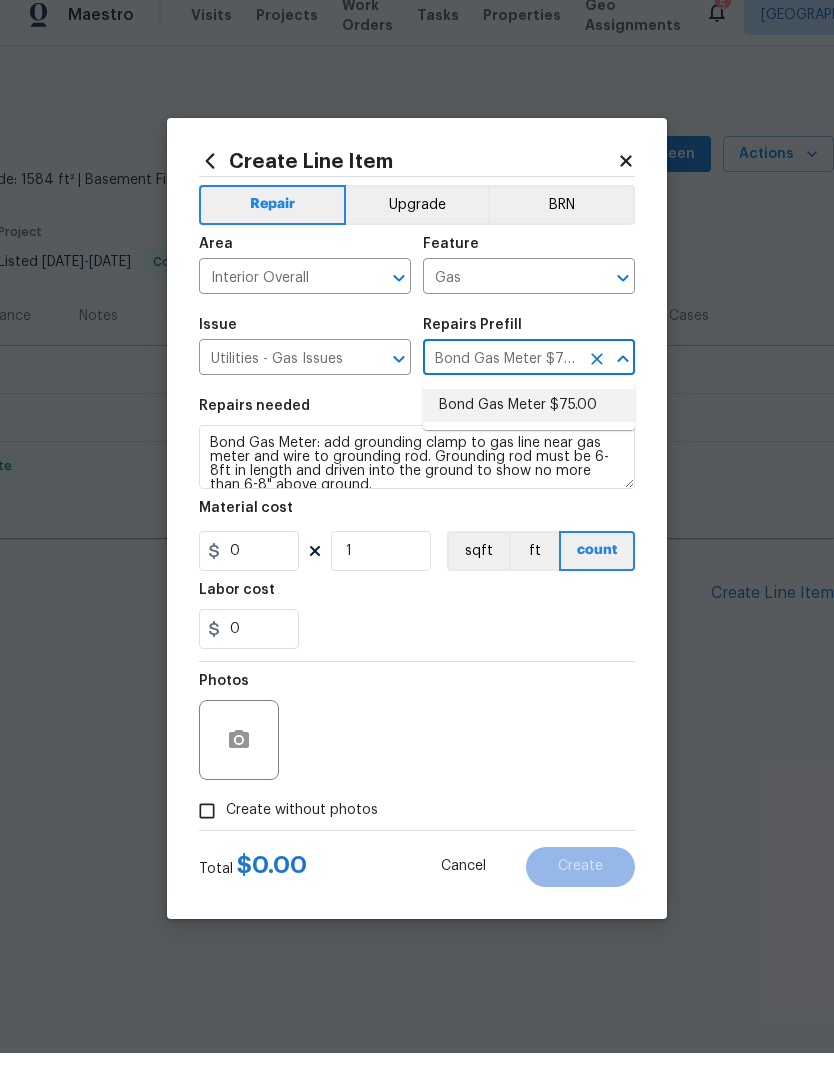 type on "75" 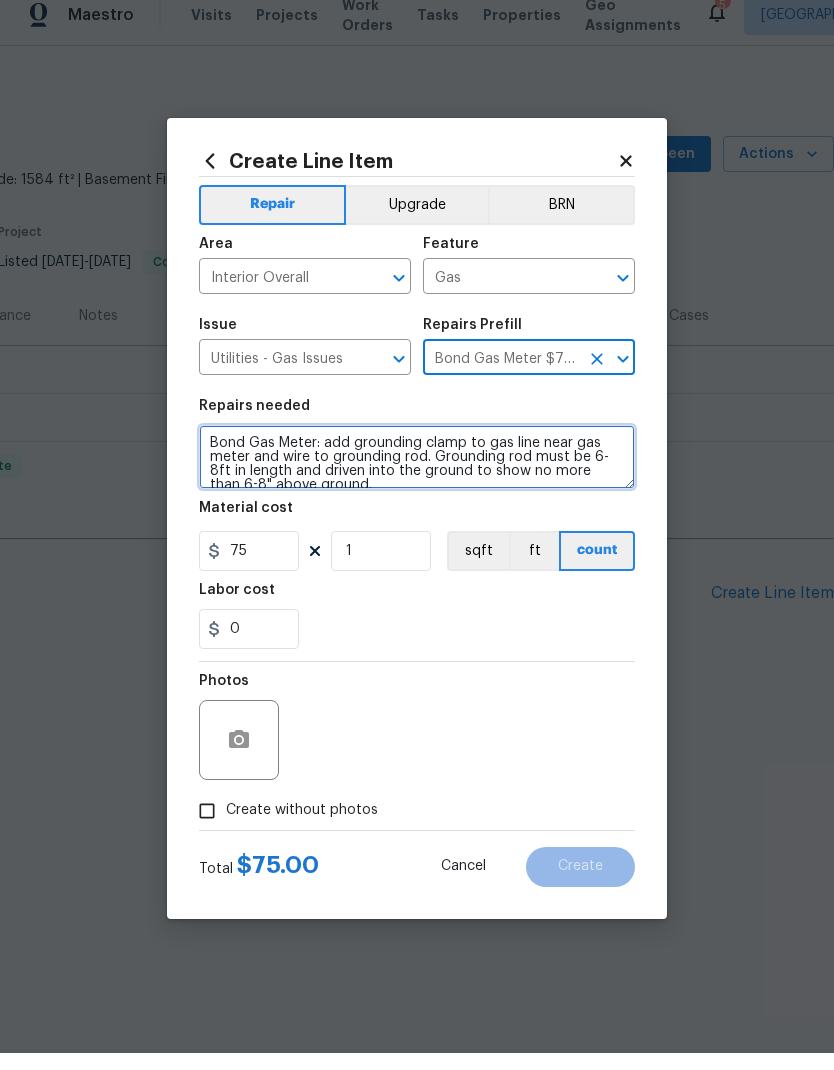 click on "Bond Gas Meter: add grounding clamp to gas line near gas meter and wire to grounding rod. Grounding rod must be 6-8ft in length and driven into the ground to show no more than 6-8" above ground." at bounding box center (417, 474) 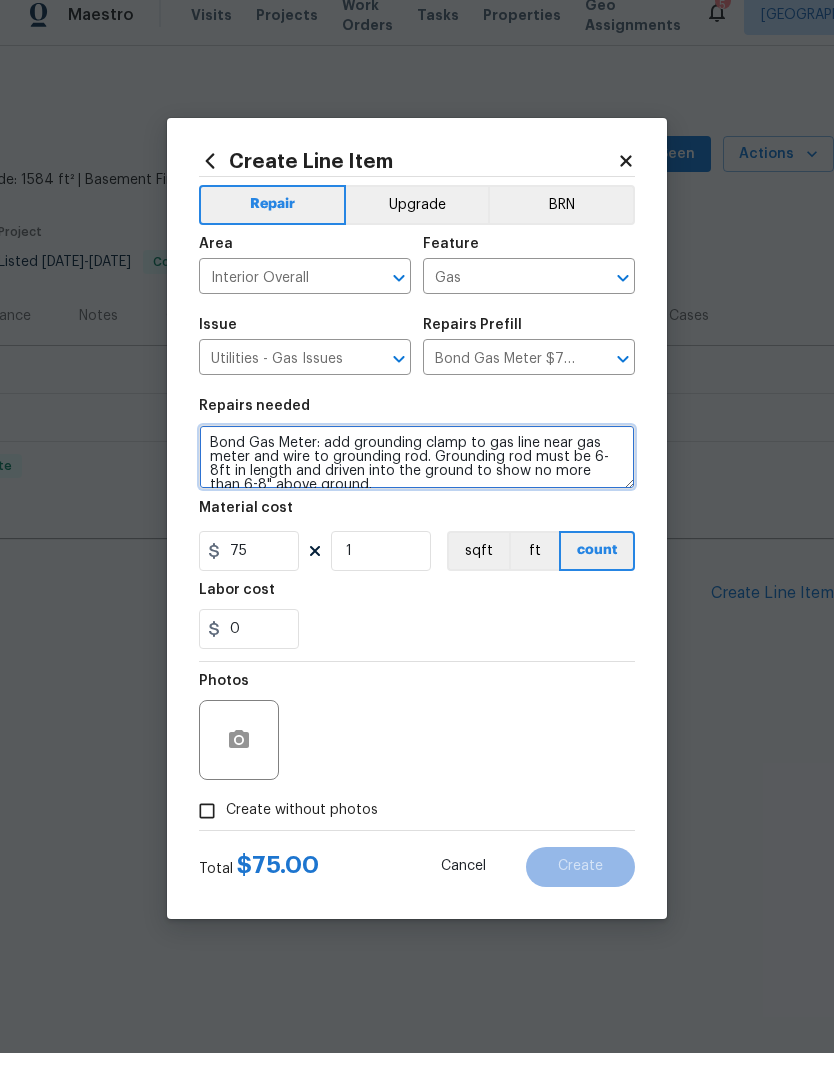 click on "Bond Gas Meter: add grounding clamp to gas line near gas meter and wire to grounding rod. Grounding rod must be 6-8ft in length and driven into the ground to show no more than 6-8" above ground." at bounding box center (417, 474) 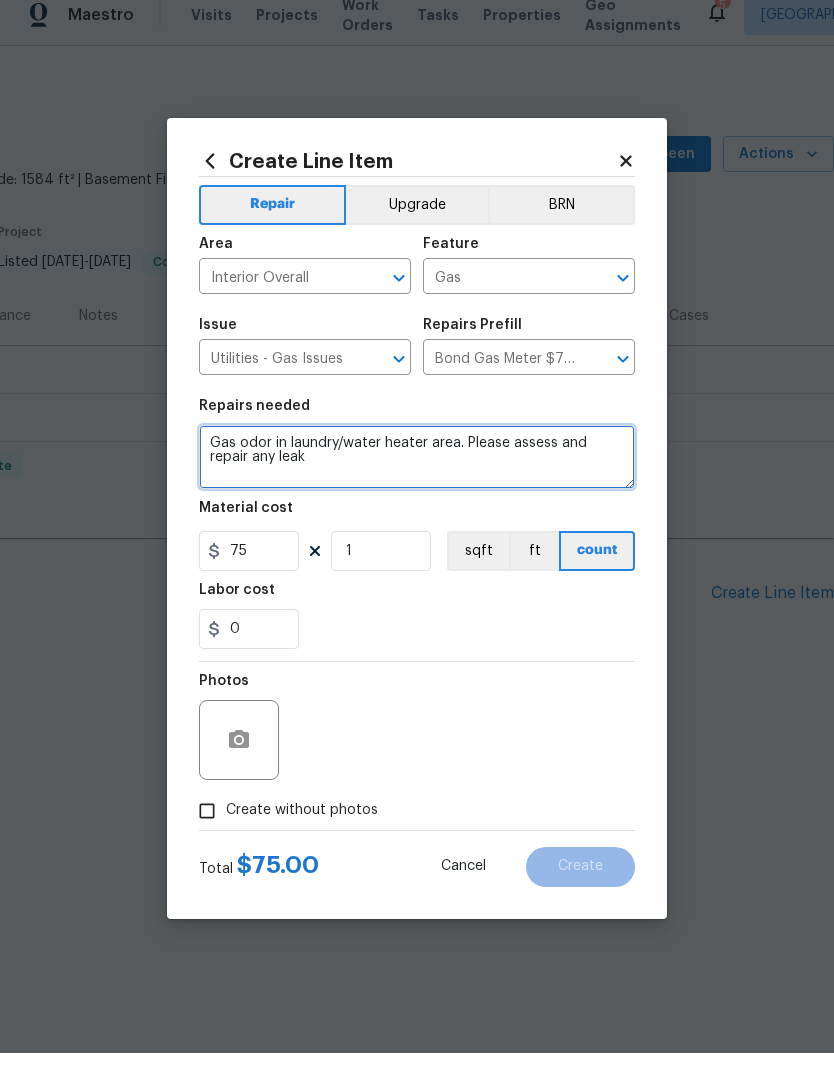 type on "Gas odor in laundry/water heater area. Please assess and repair any leak" 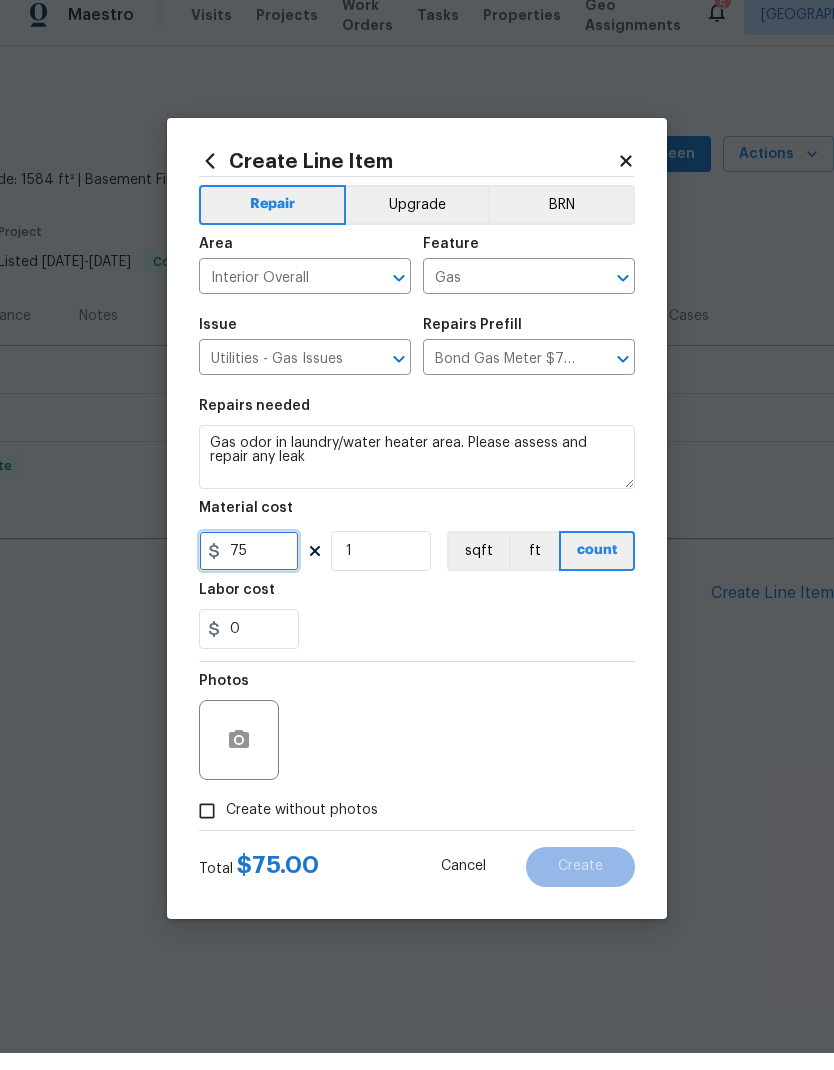 click on "75" at bounding box center (249, 568) 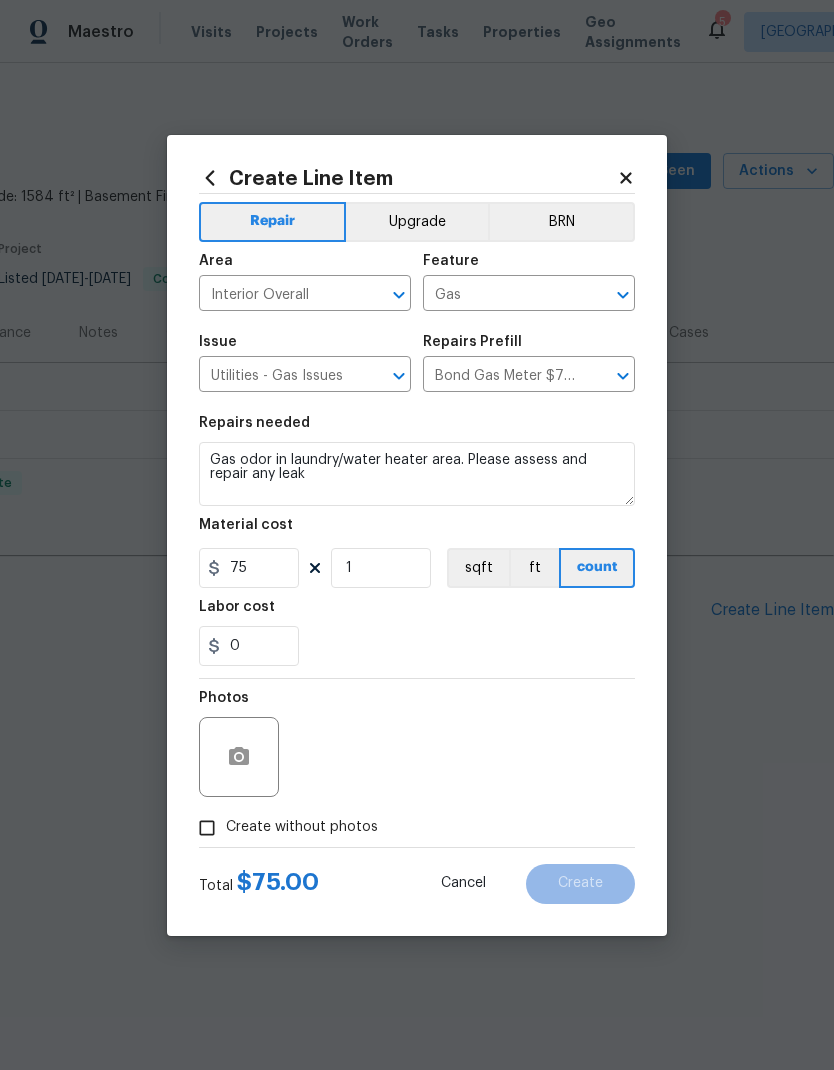 click on "Create without photos" at bounding box center [207, 828] 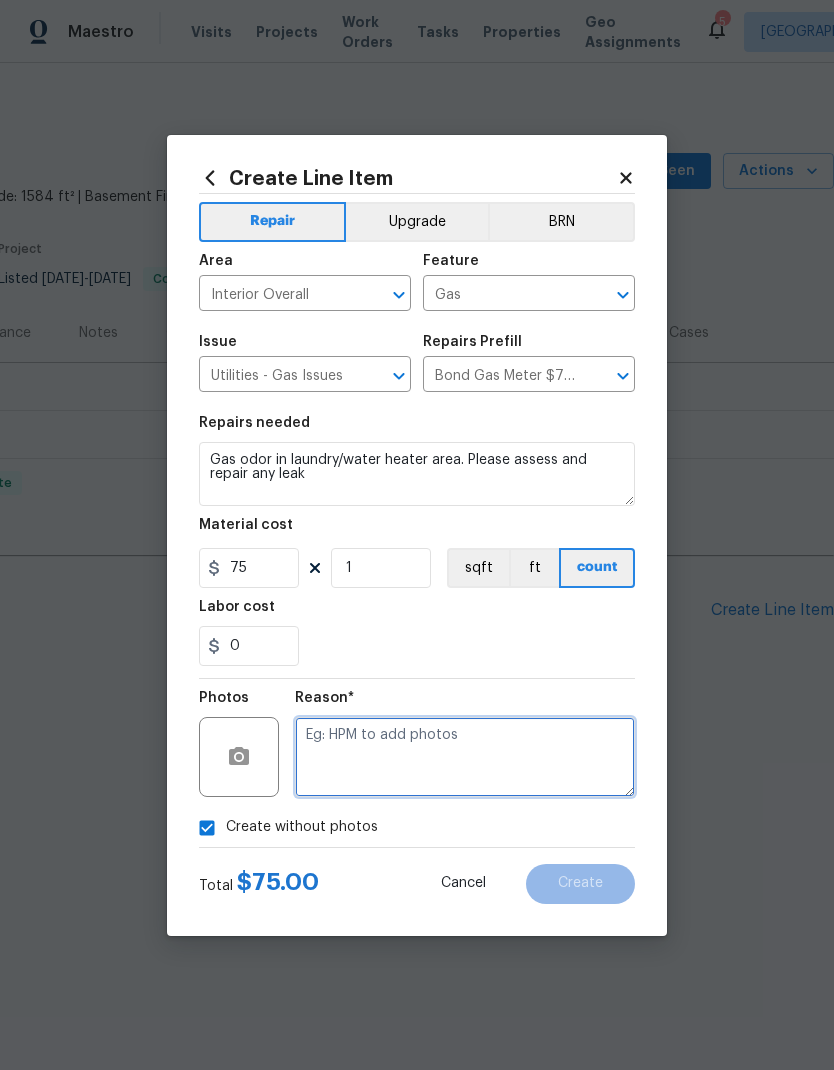 click at bounding box center [465, 757] 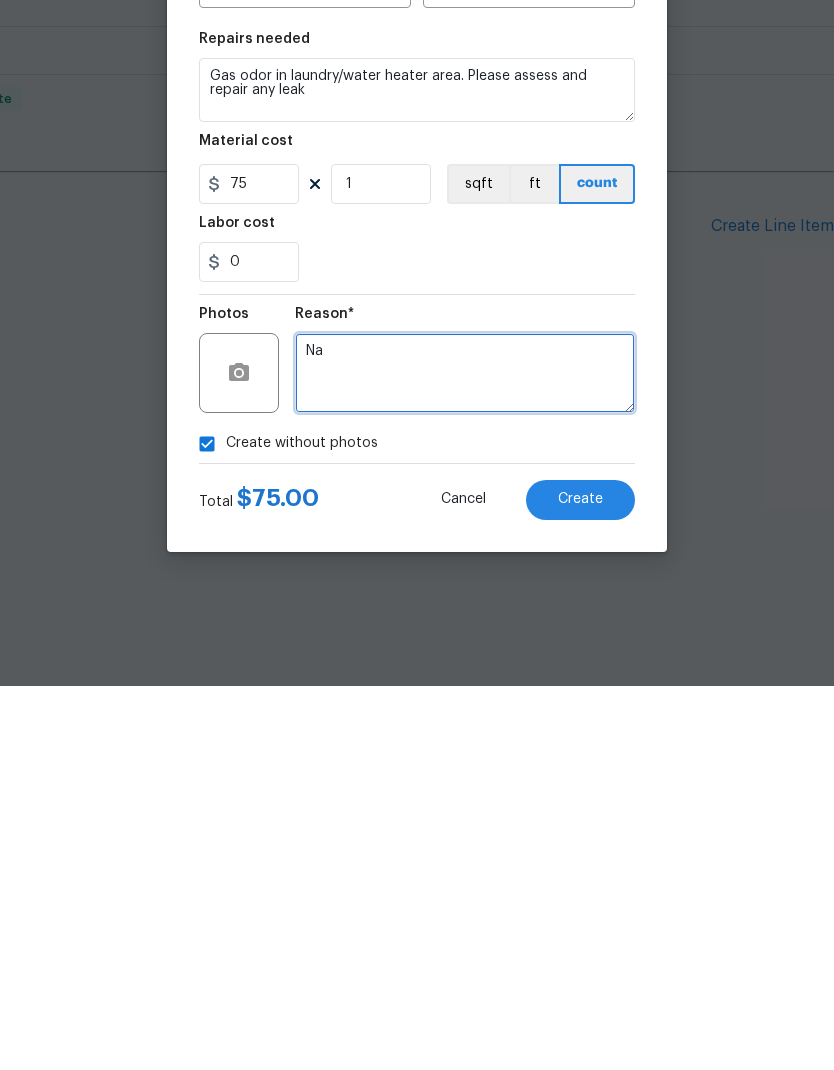 type on "Na" 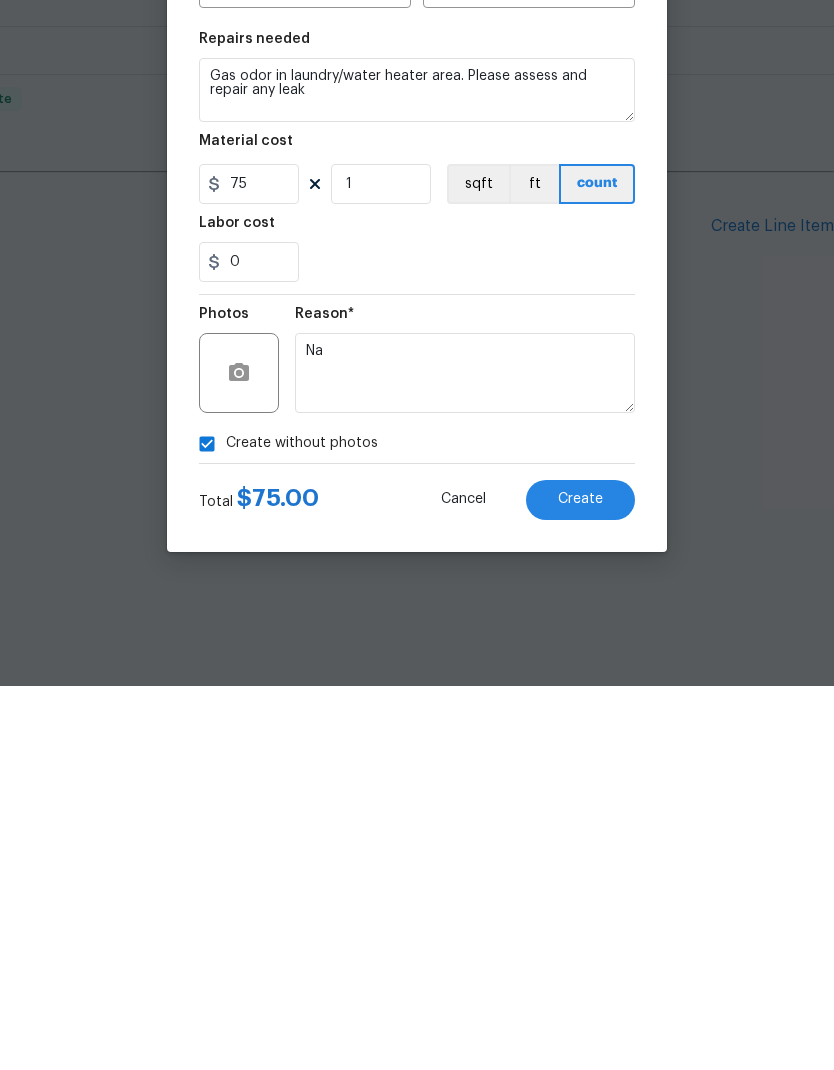 click on "Create" at bounding box center (580, 884) 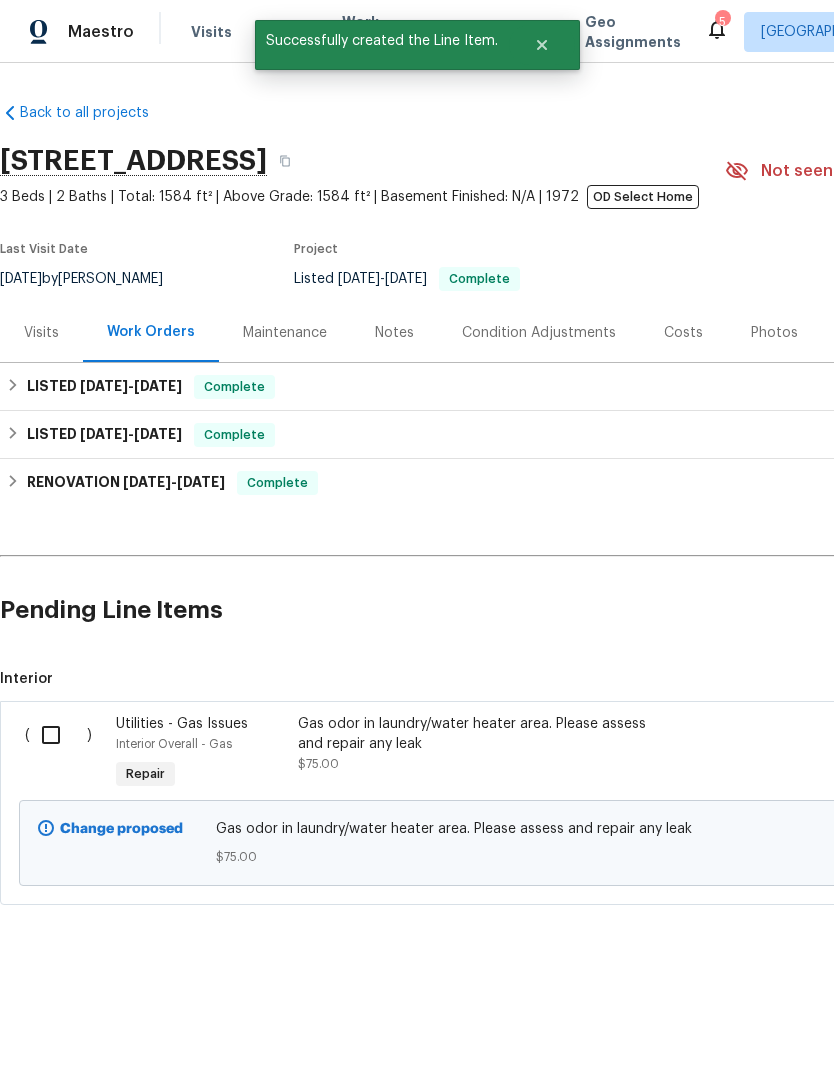 scroll, scrollTop: 0, scrollLeft: 0, axis: both 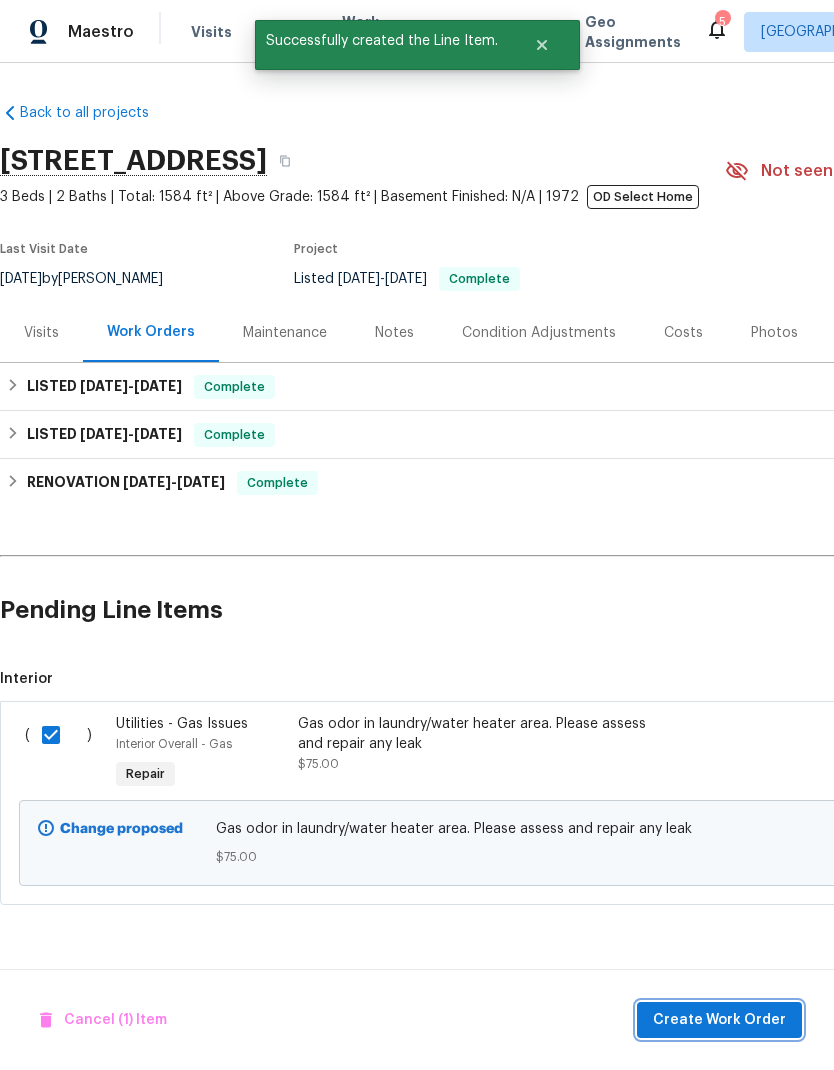 click on "Create Work Order" at bounding box center [719, 1020] 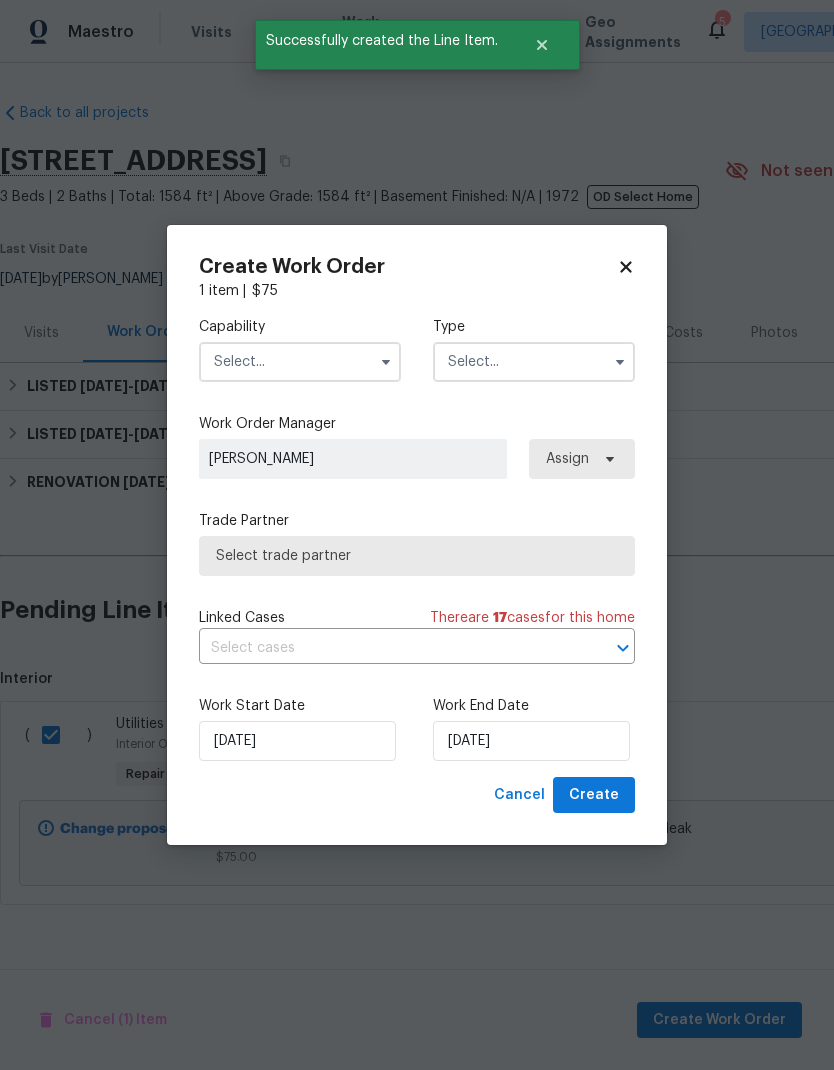click at bounding box center (300, 362) 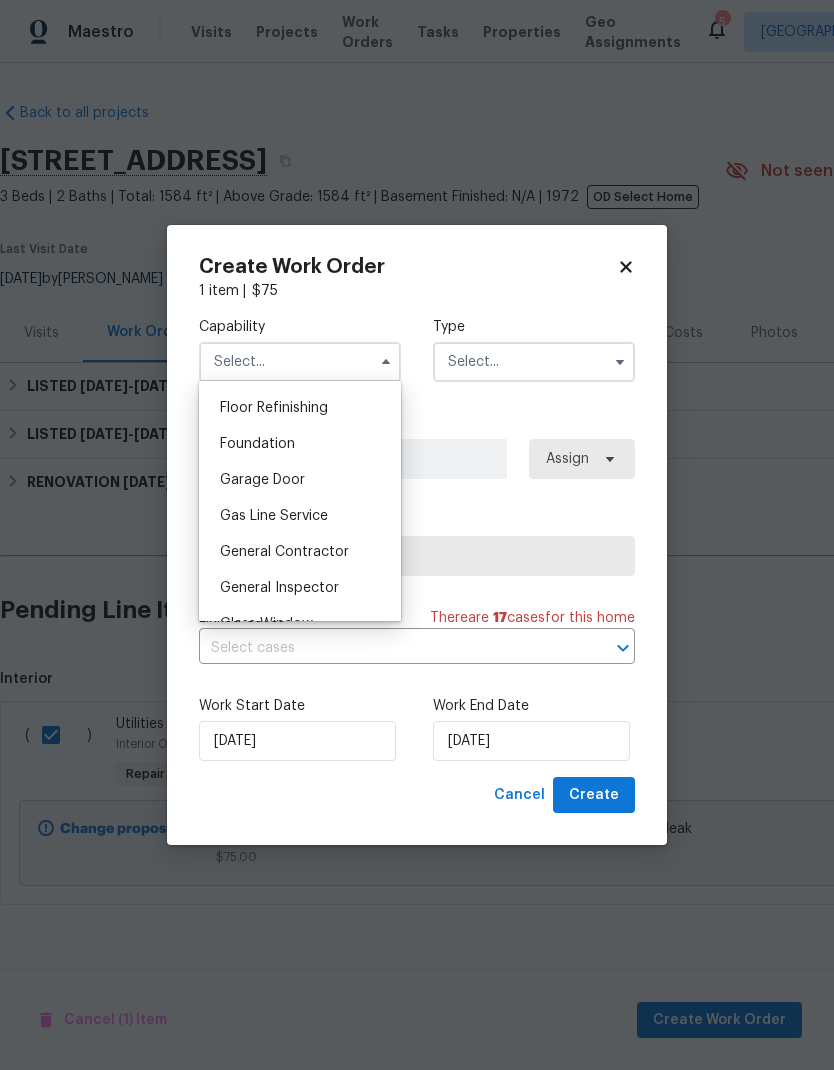 scroll, scrollTop: 800, scrollLeft: 0, axis: vertical 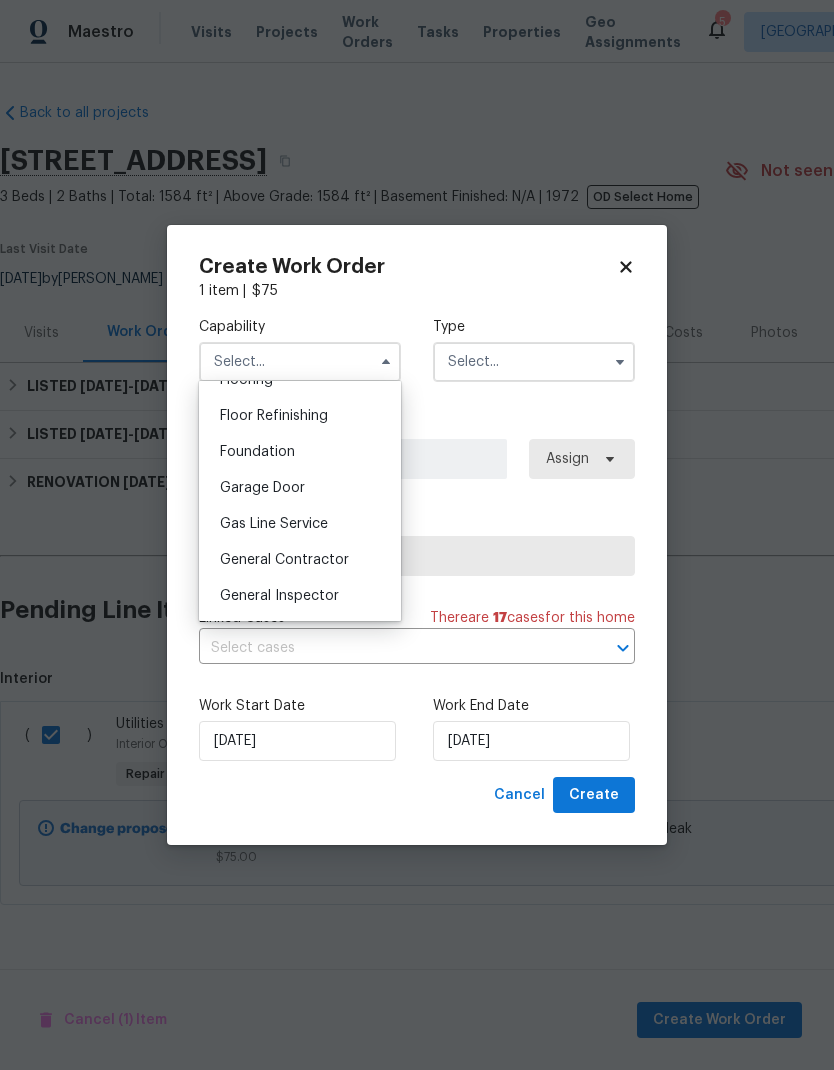 click on "General Contractor" at bounding box center (284, 560) 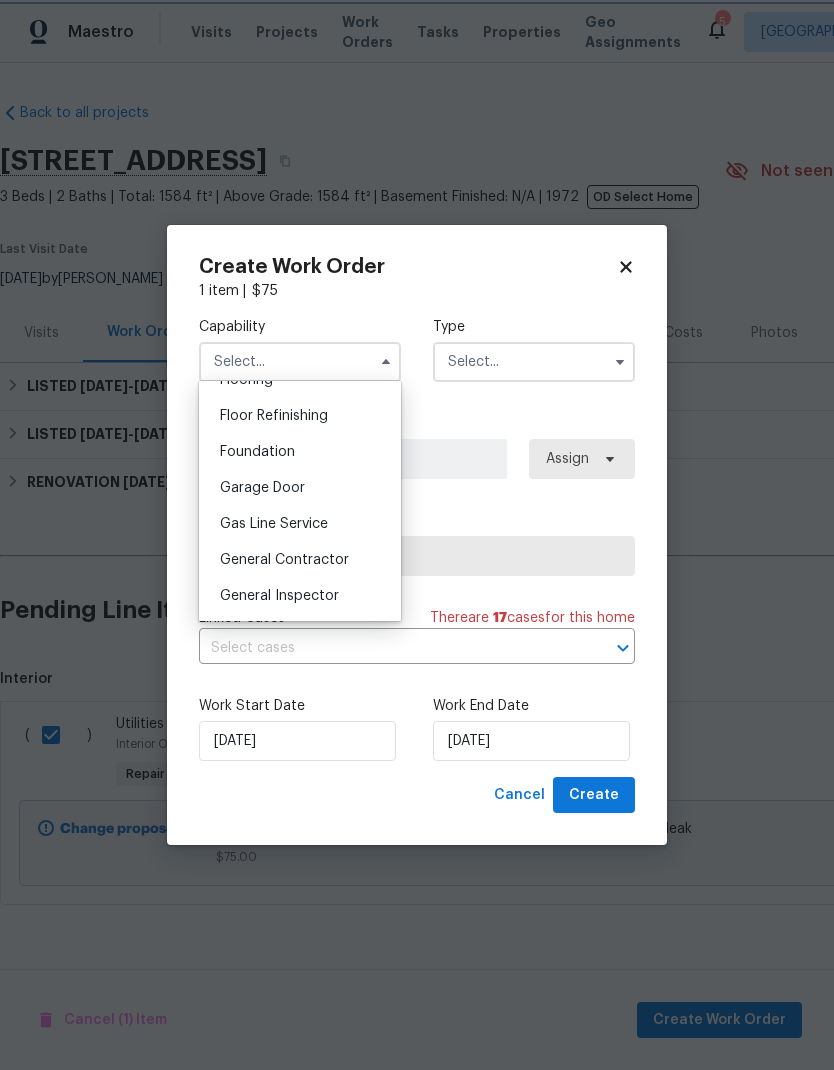 type on "General Contractor" 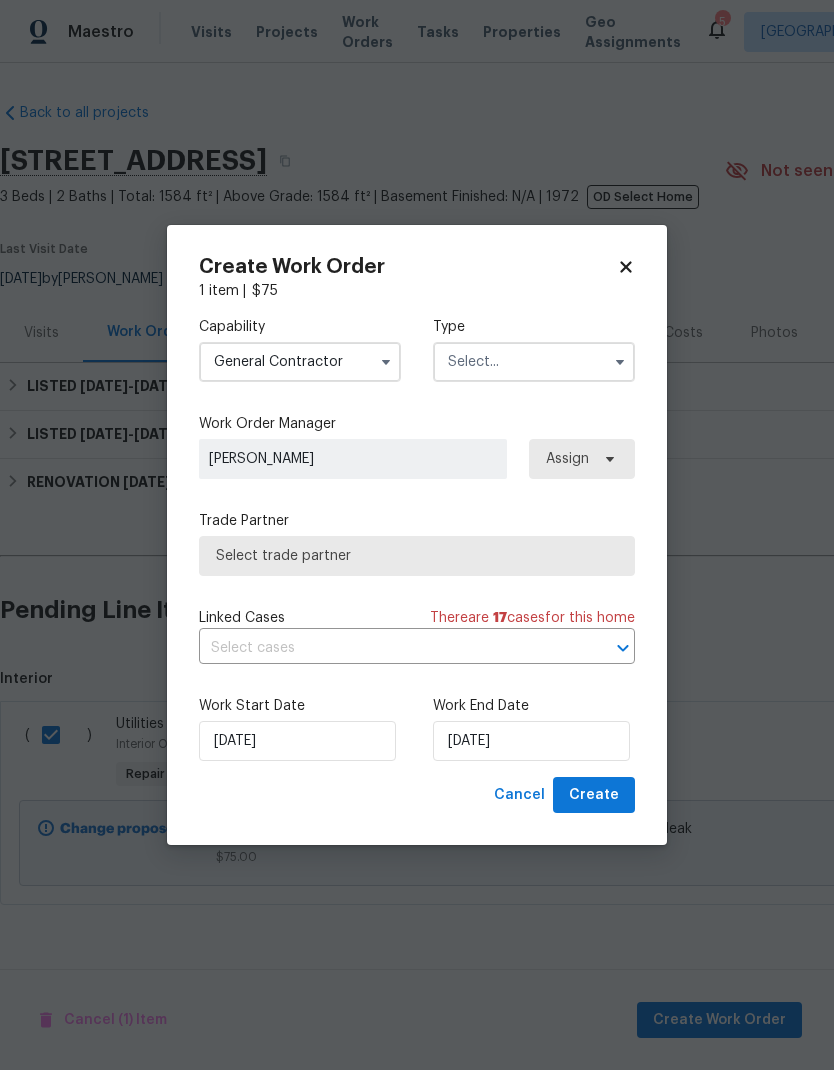 click at bounding box center [534, 362] 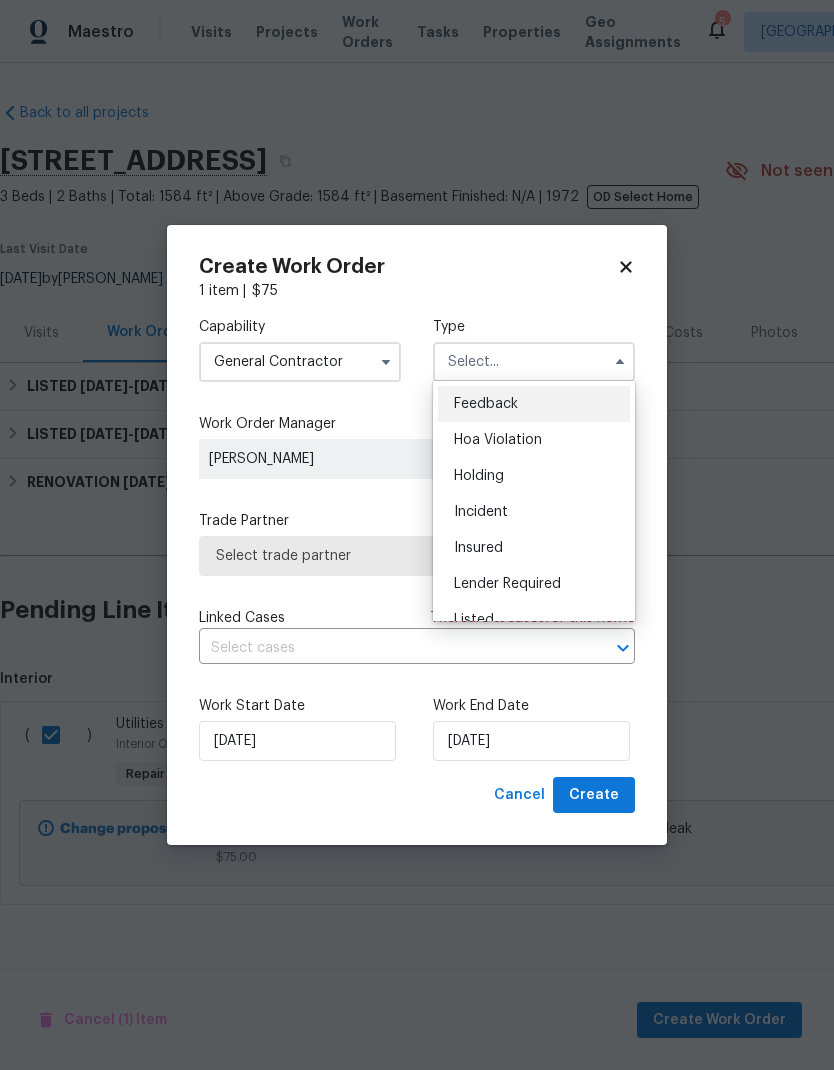 click on "Listed" at bounding box center (534, 620) 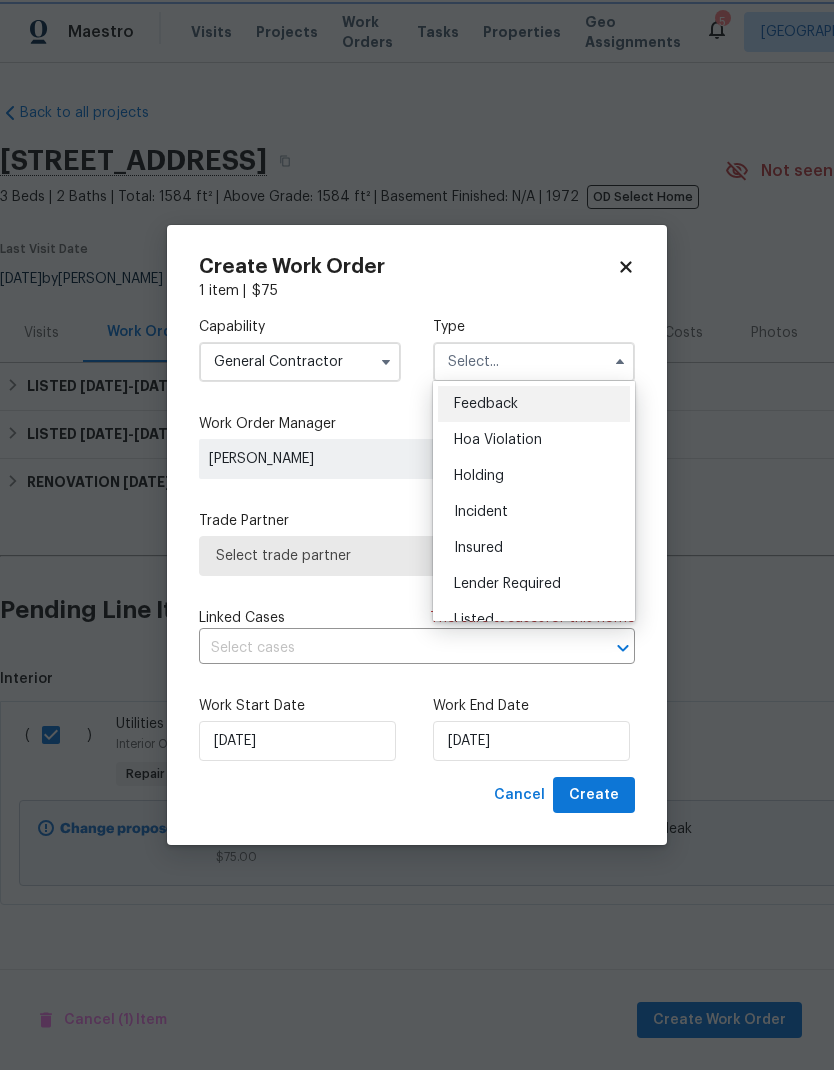 type on "Listed" 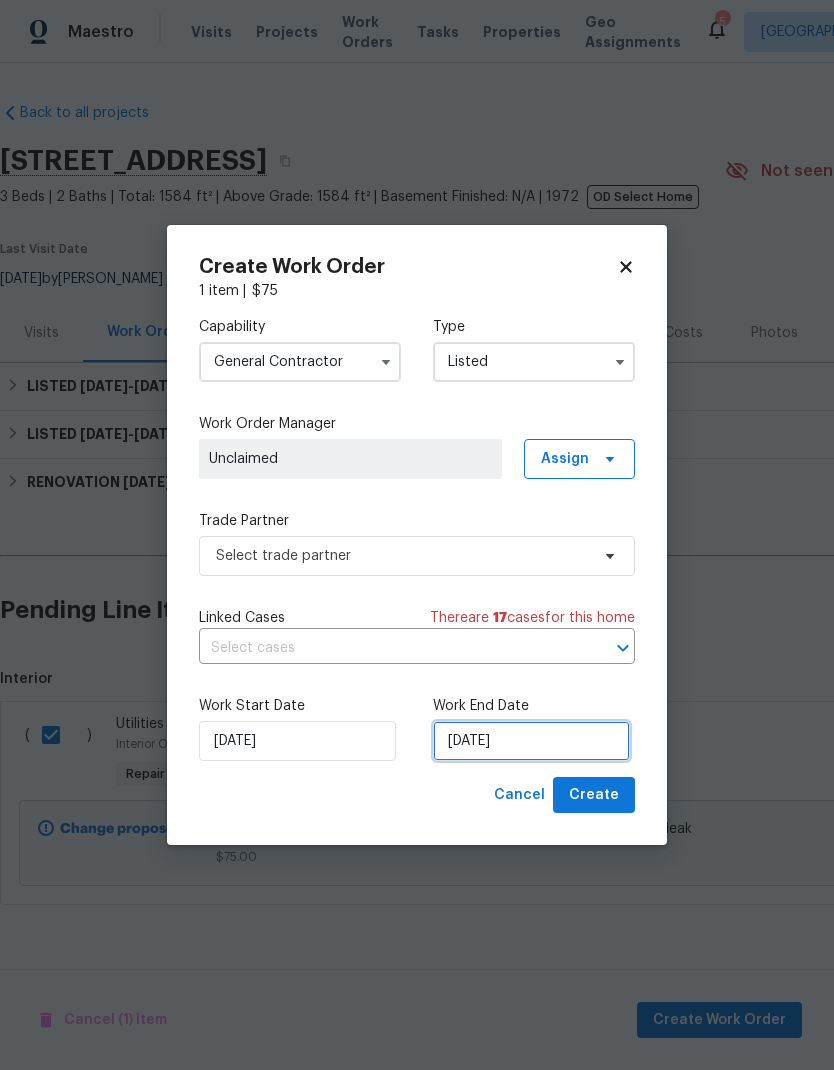 click on "[DATE]" at bounding box center [531, 741] 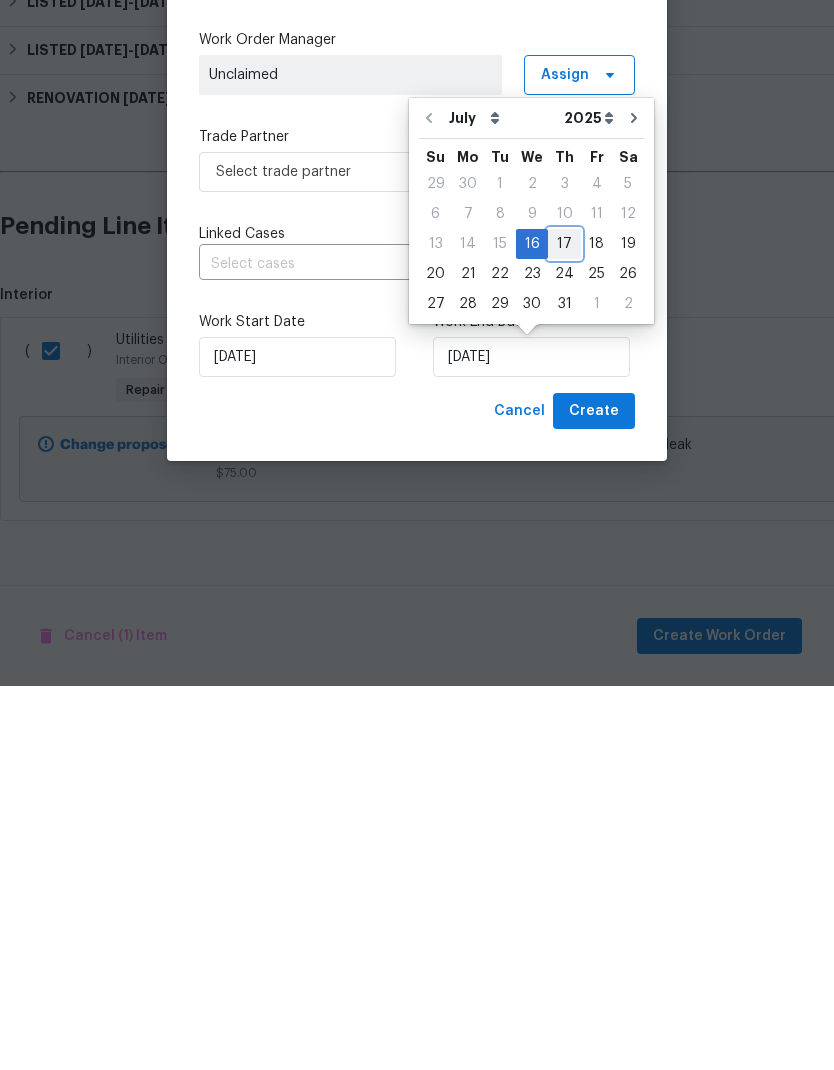 click on "17" at bounding box center (564, 628) 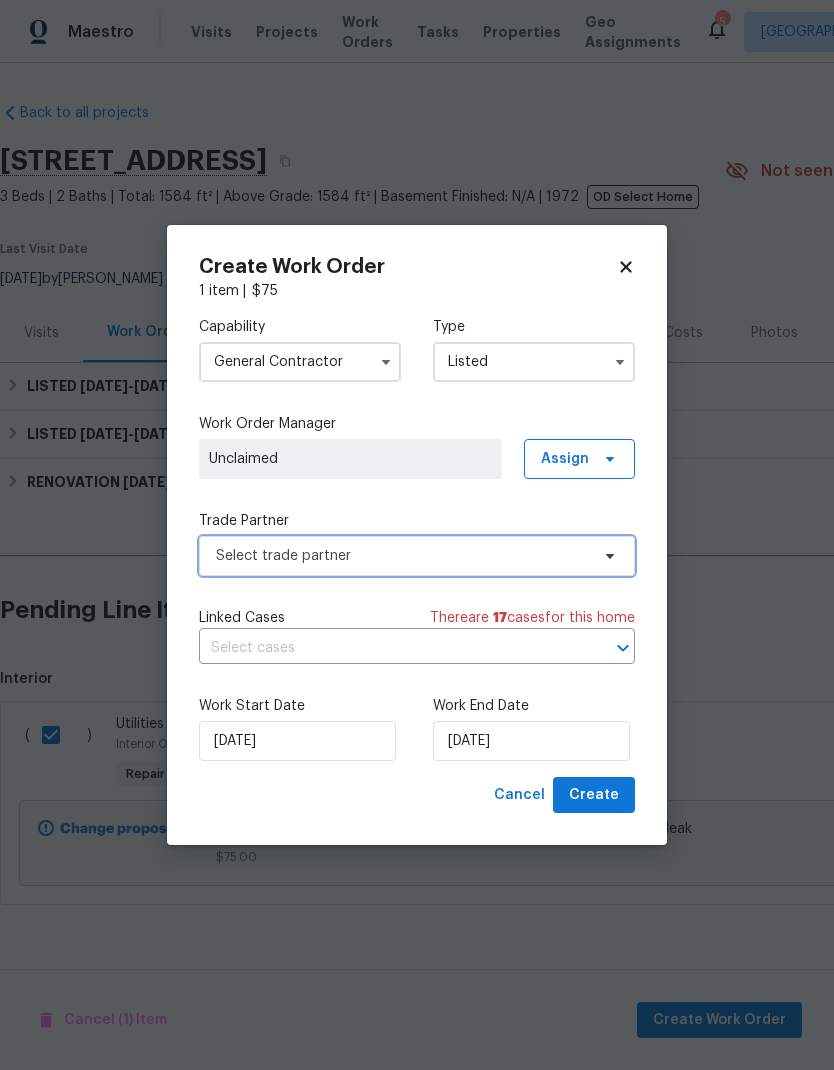 click on "Select trade partner" at bounding box center [402, 556] 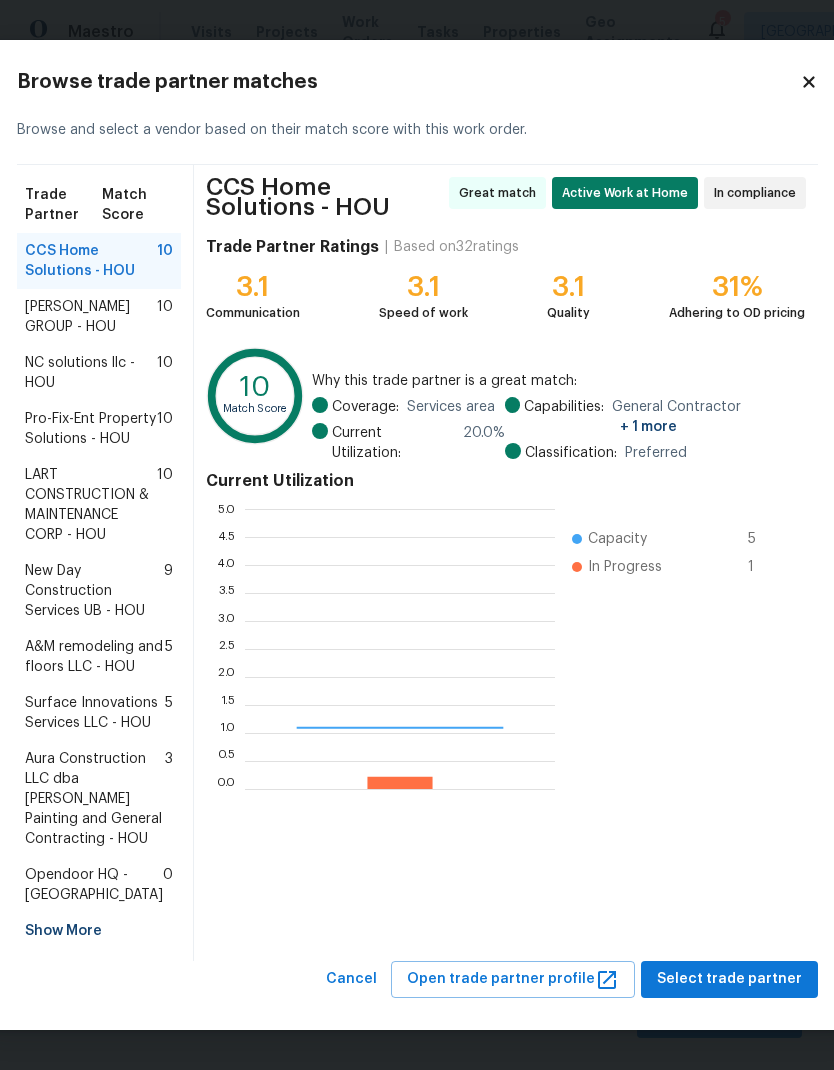 scroll, scrollTop: 2, scrollLeft: 2, axis: both 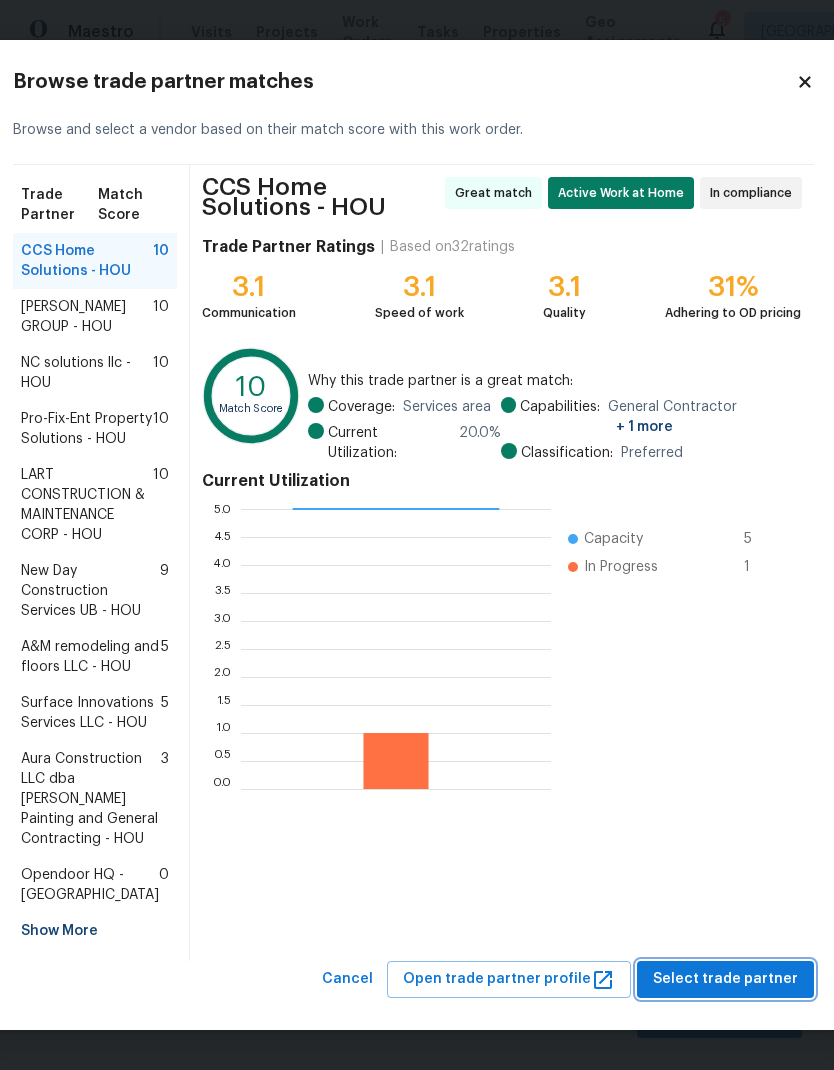 click on "Select trade partner" at bounding box center (725, 979) 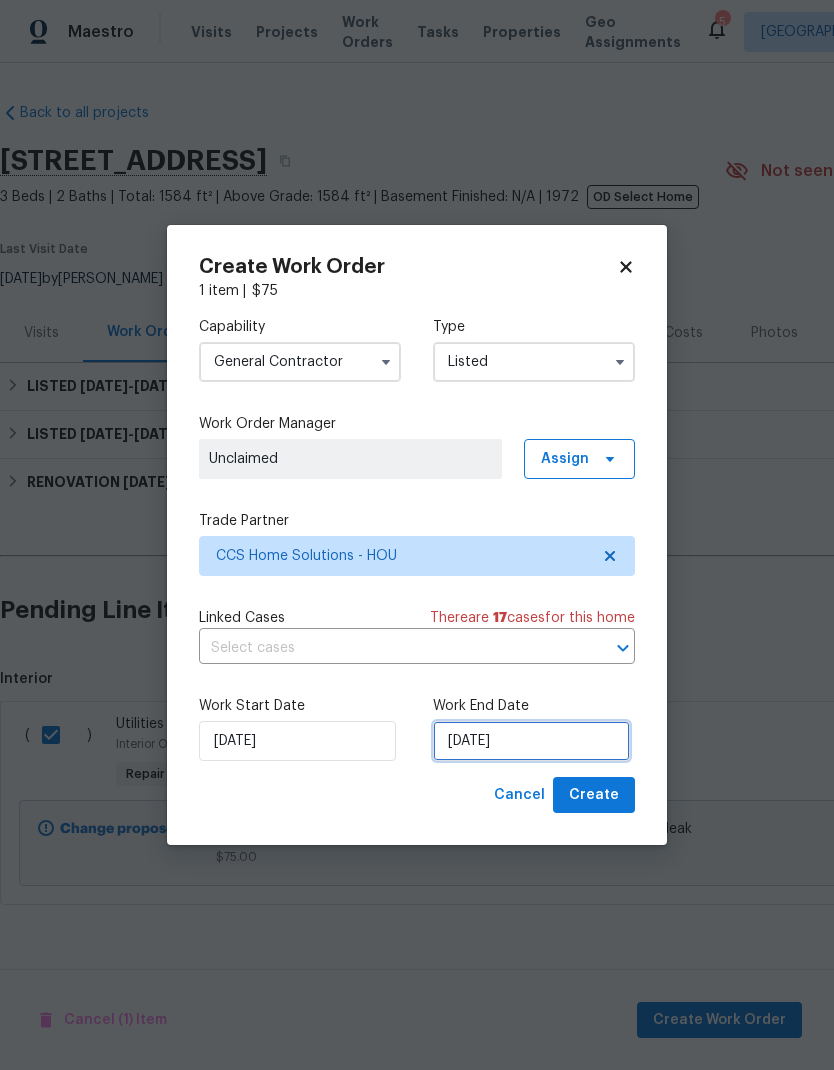 click on "7/17/2025" at bounding box center [531, 741] 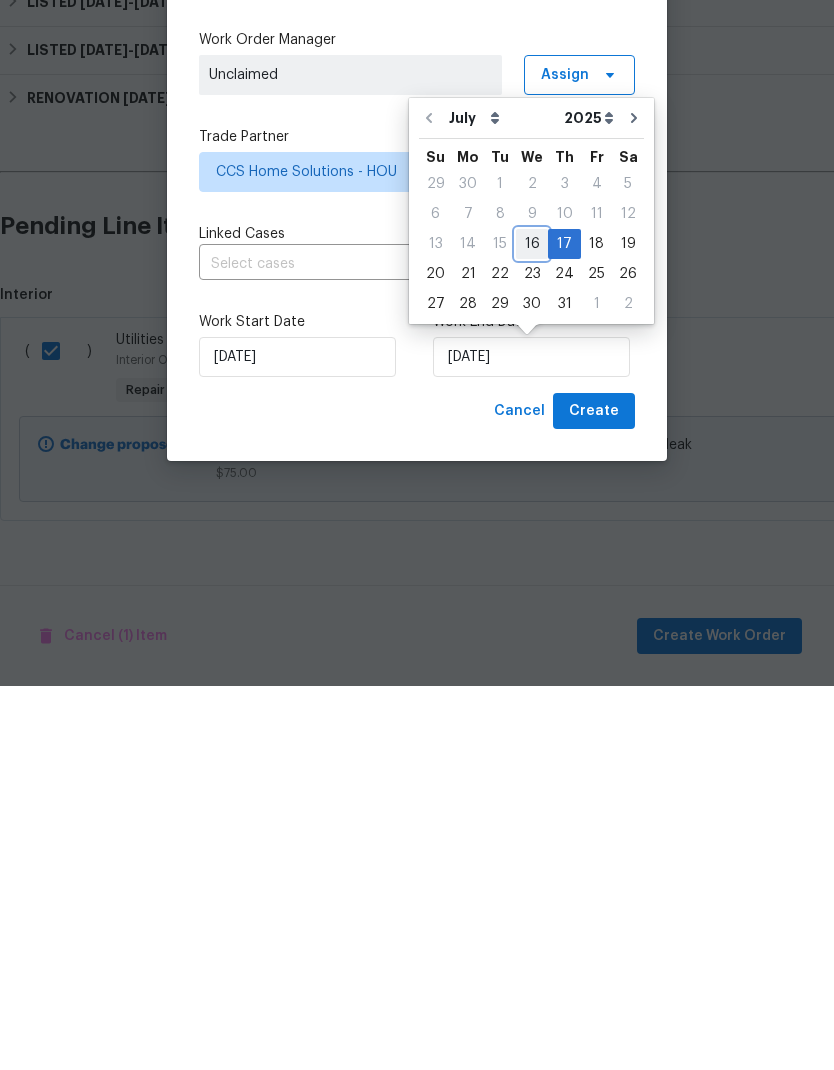 click on "16" at bounding box center [532, 628] 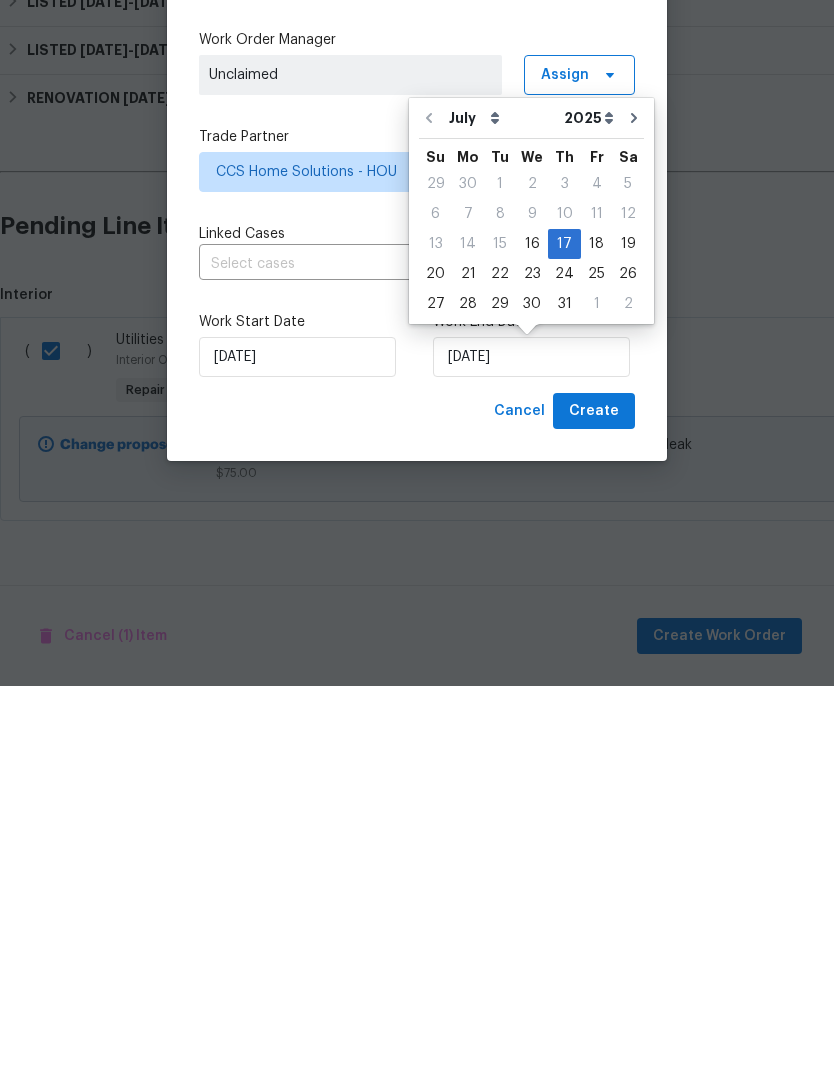 type on "[DATE]" 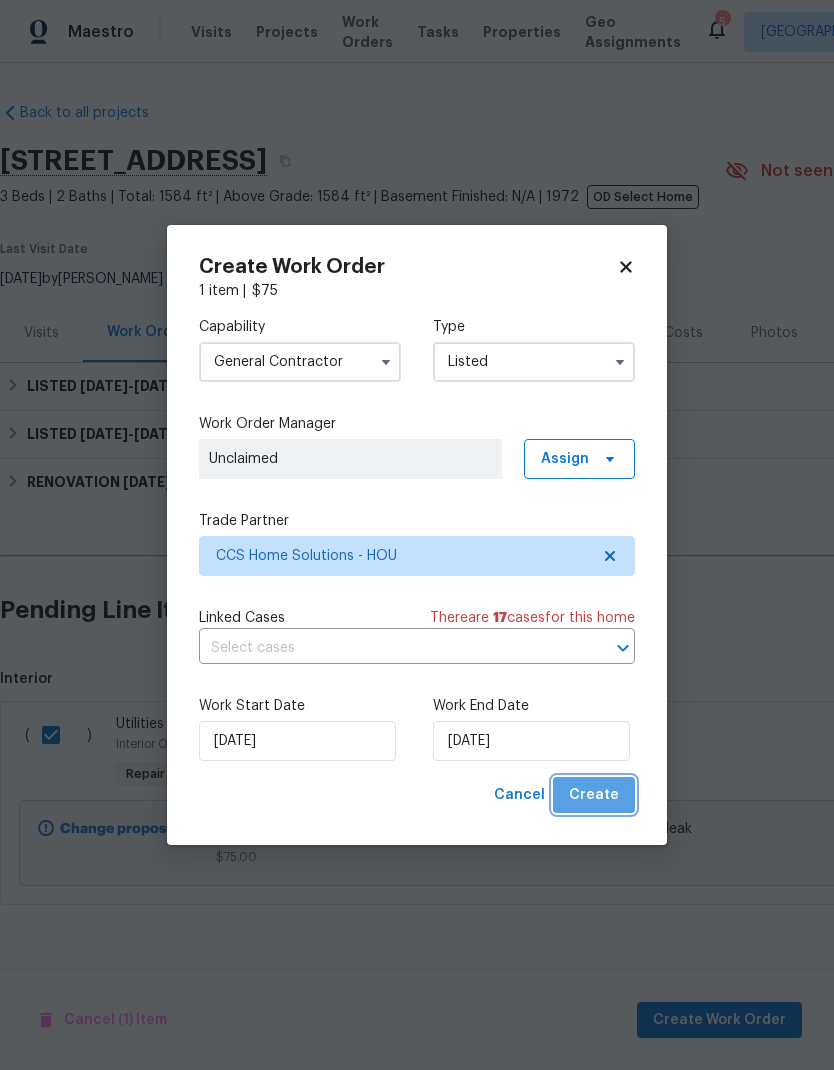 click on "Create" at bounding box center (594, 795) 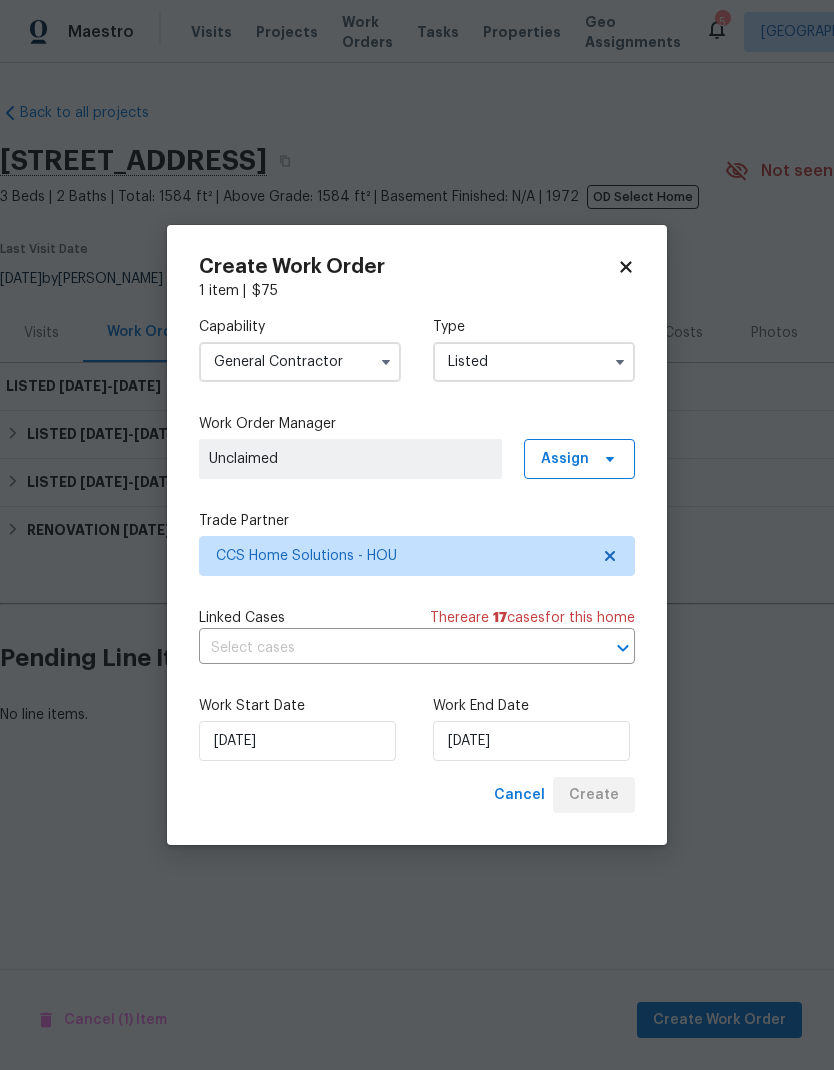 scroll, scrollTop: 0, scrollLeft: 0, axis: both 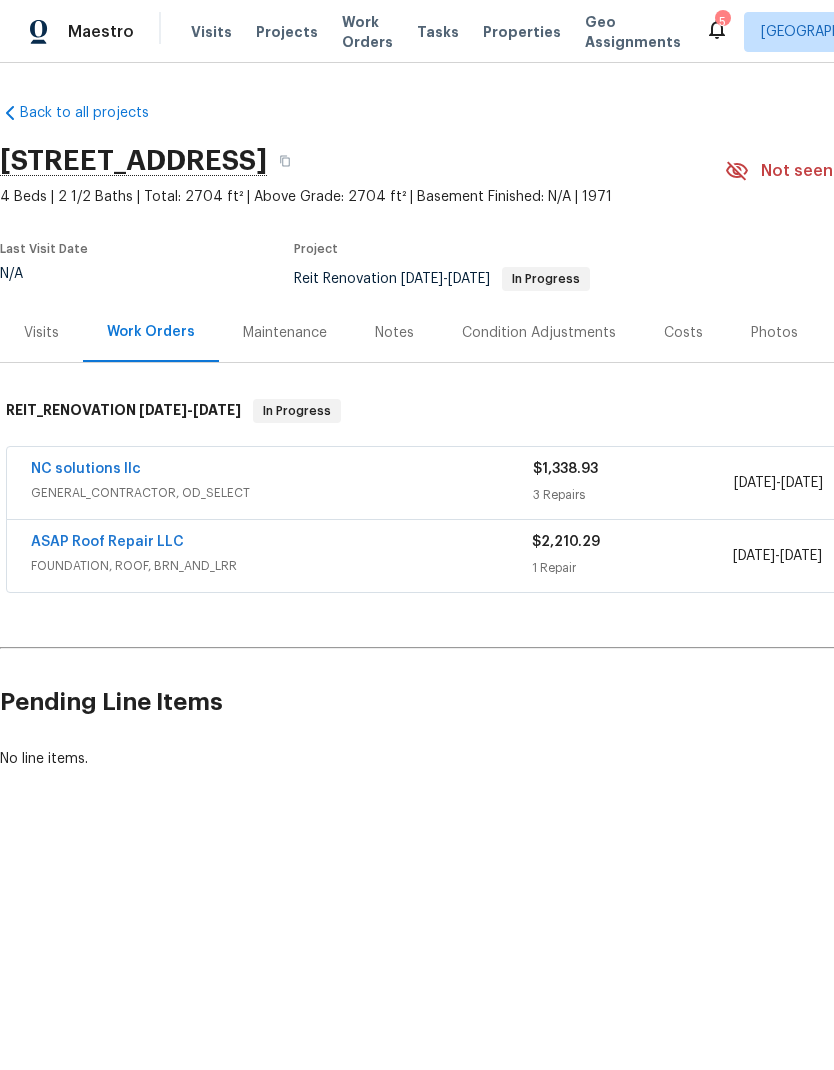 click on "ASAP Roof Repair LLC" at bounding box center [107, 542] 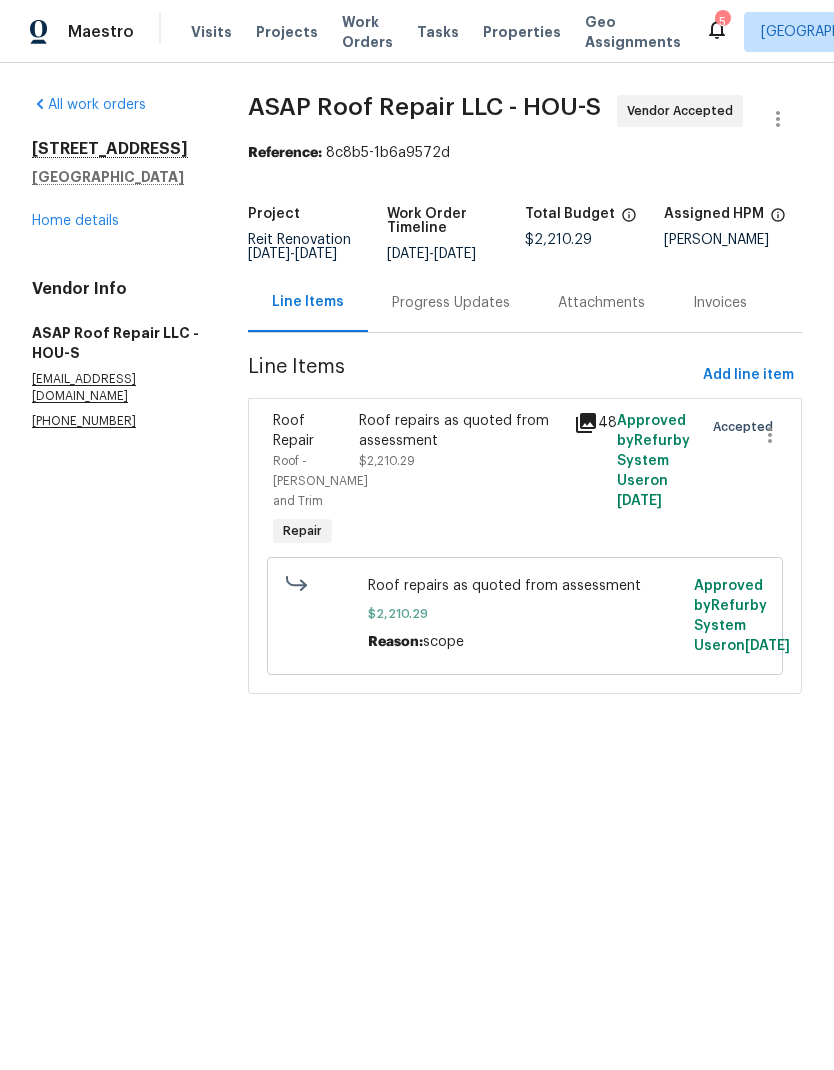click on "Attachments" at bounding box center [601, 302] 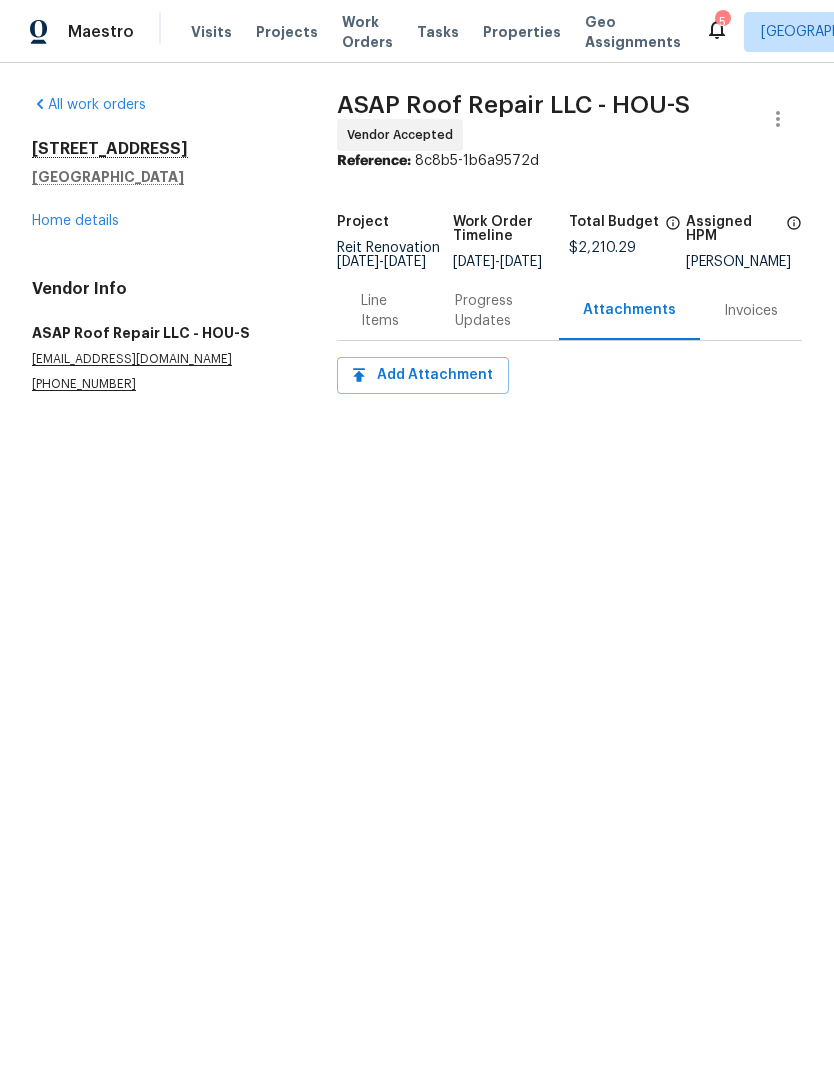 click on "Progress Updates" at bounding box center (495, 311) 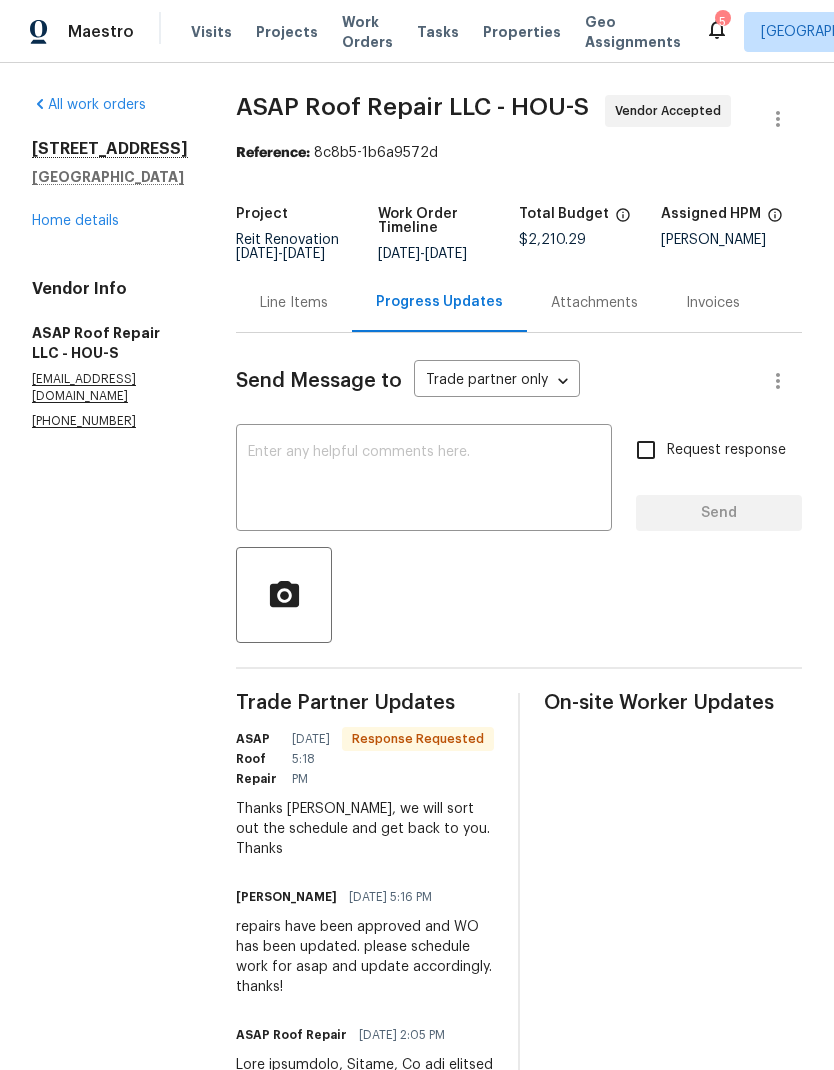 click at bounding box center (424, 480) 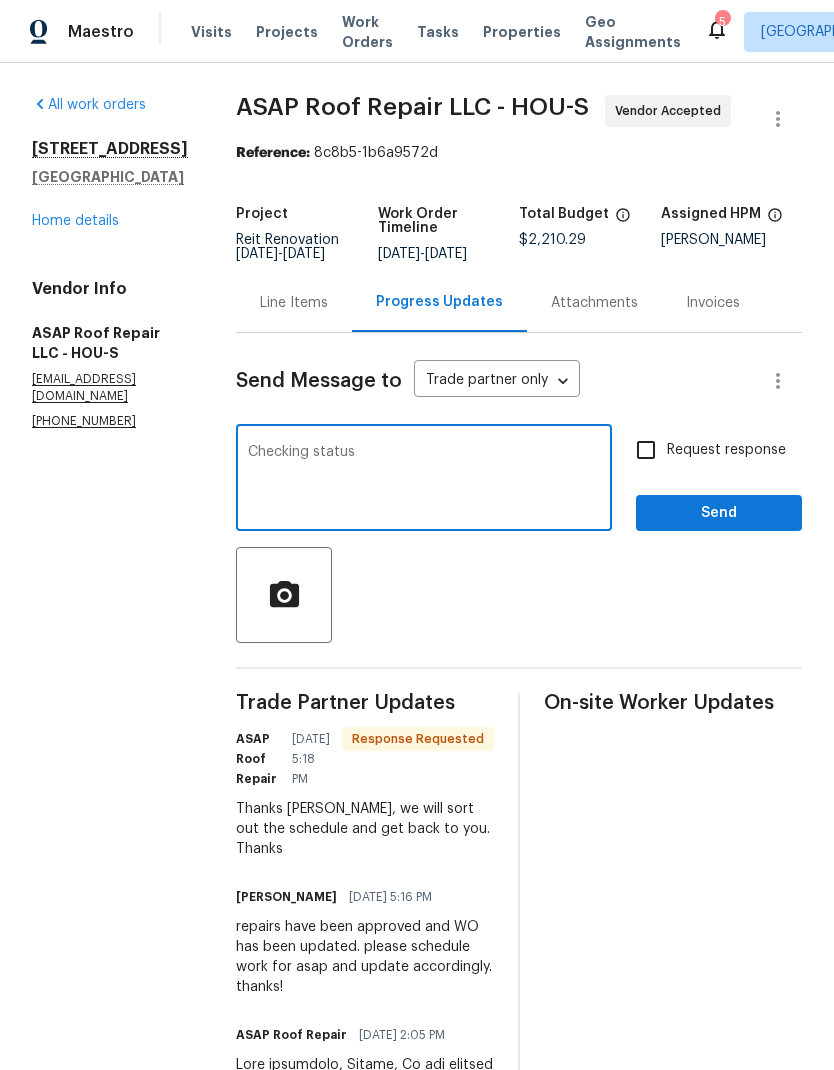 type on "Checking status" 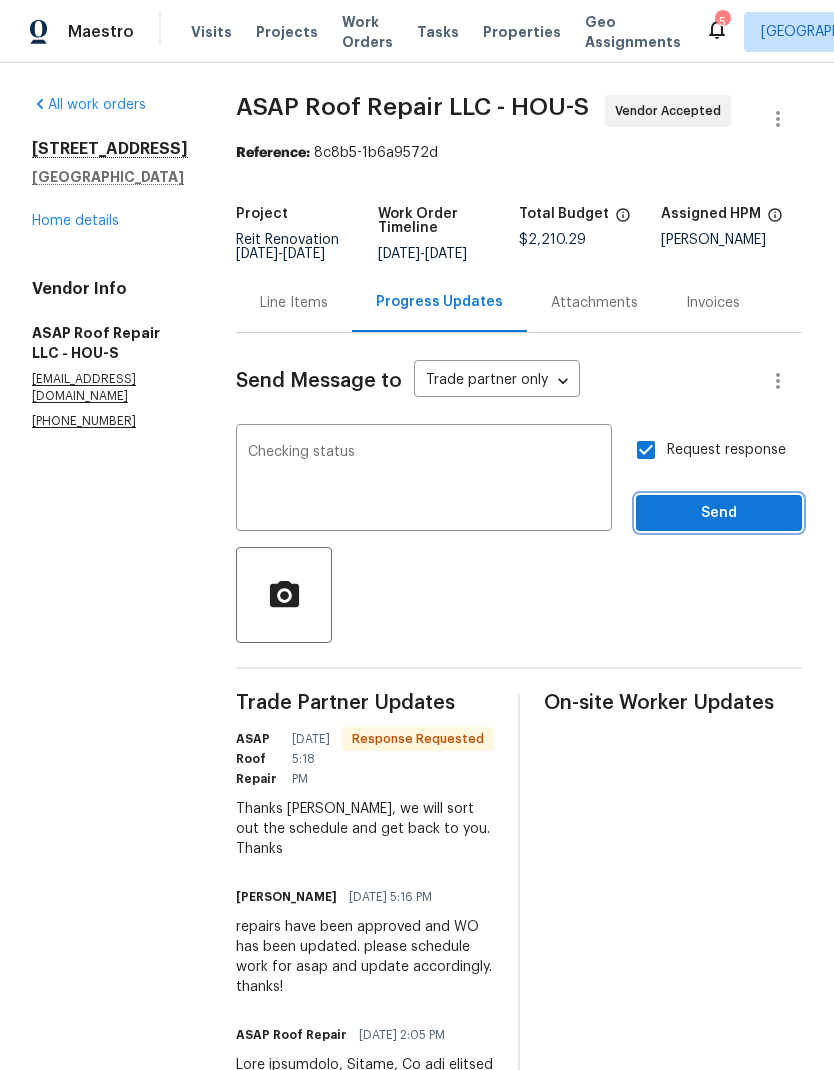 click on "Send" at bounding box center (719, 513) 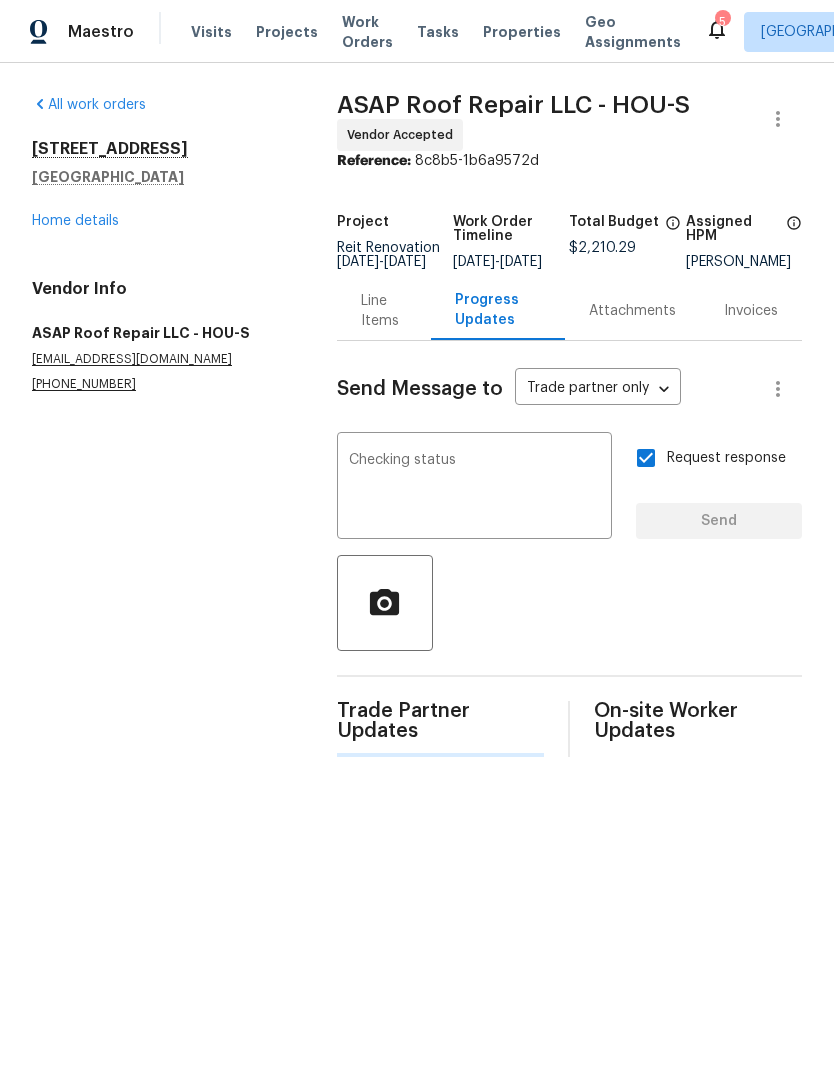type 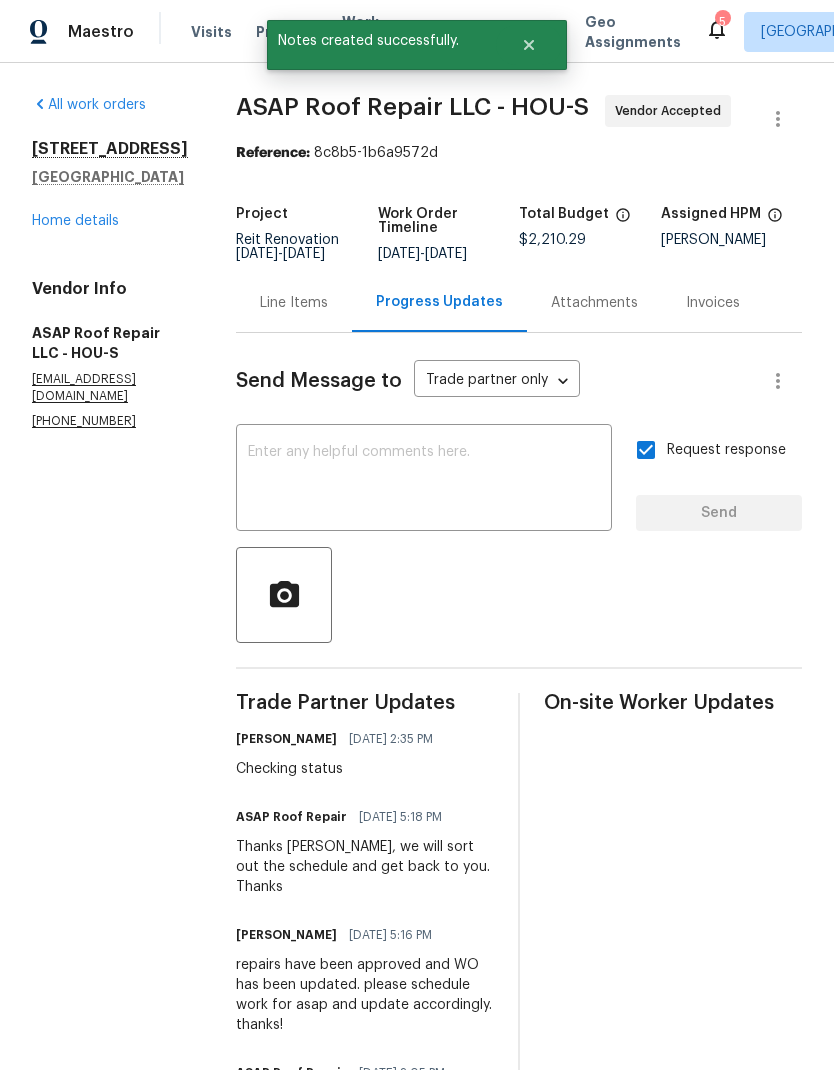 scroll, scrollTop: 0, scrollLeft: 0, axis: both 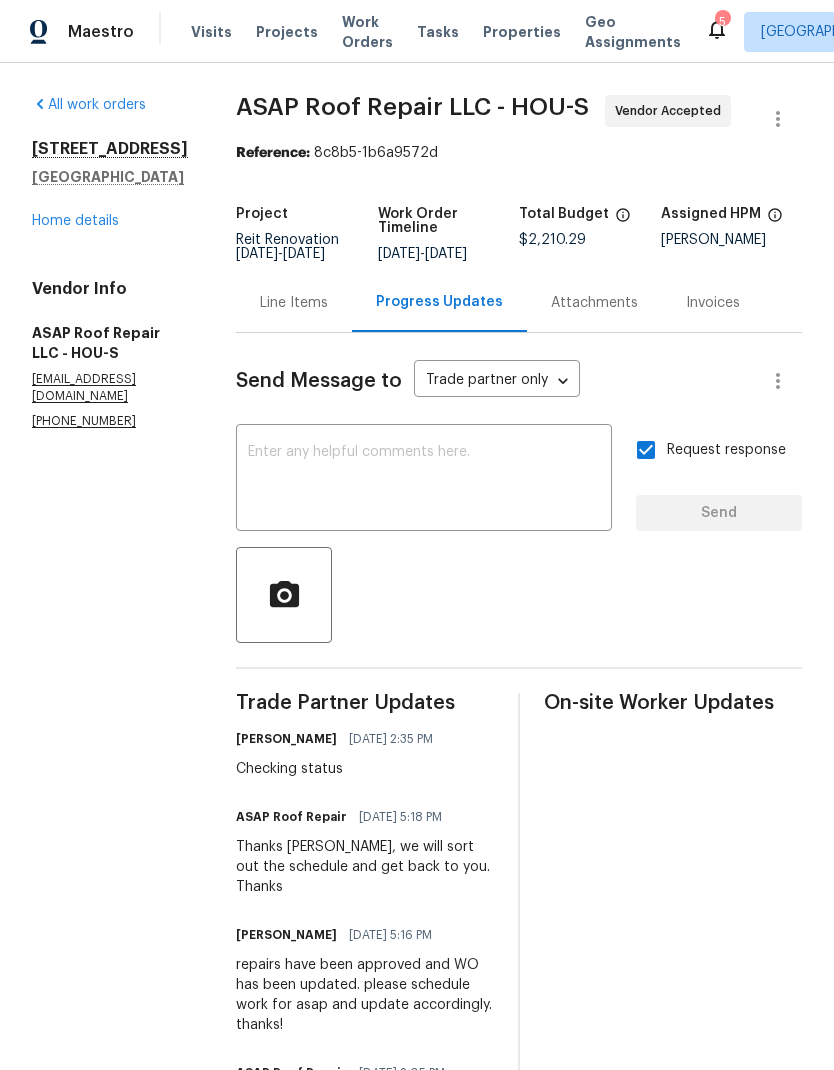 click on "Home details" at bounding box center [75, 221] 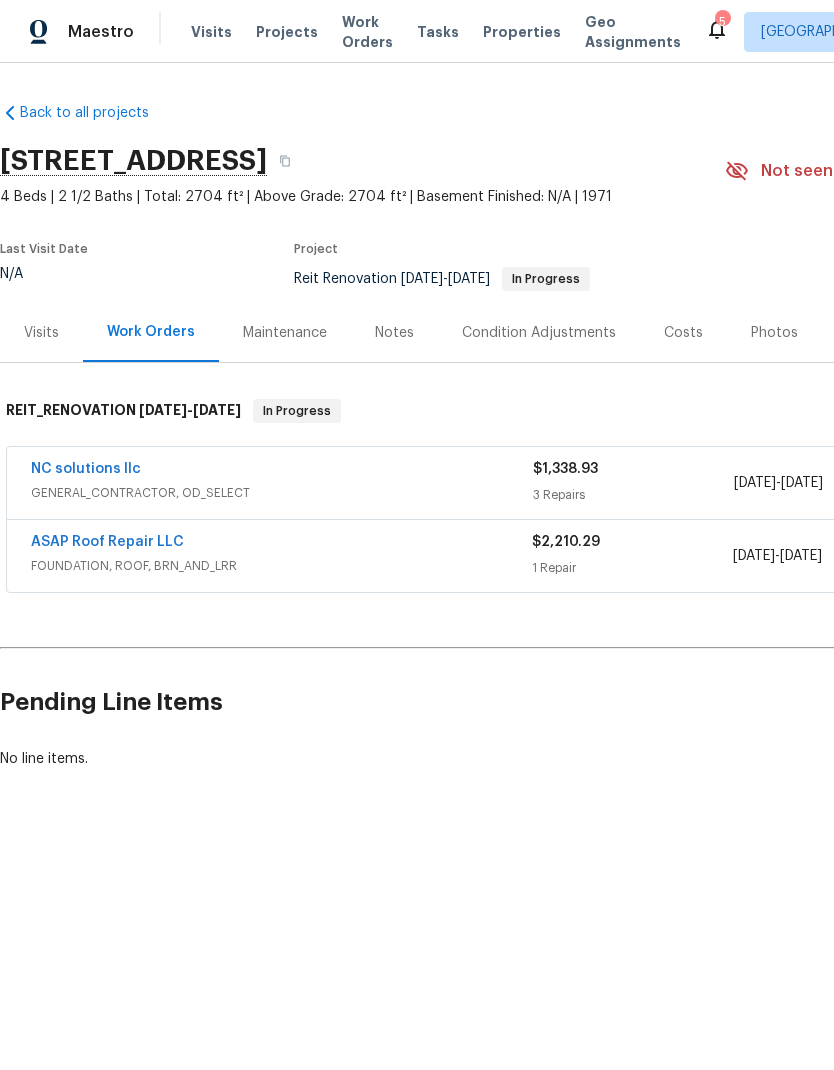 scroll, scrollTop: 0, scrollLeft: 0, axis: both 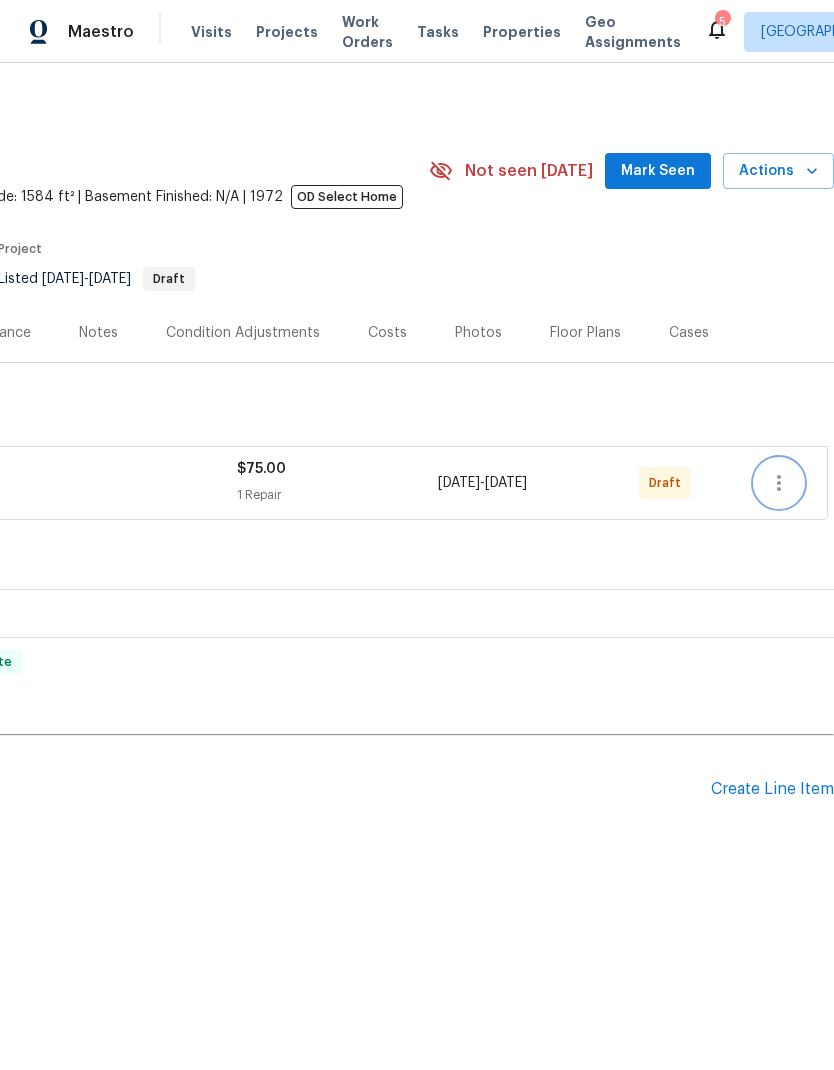 click 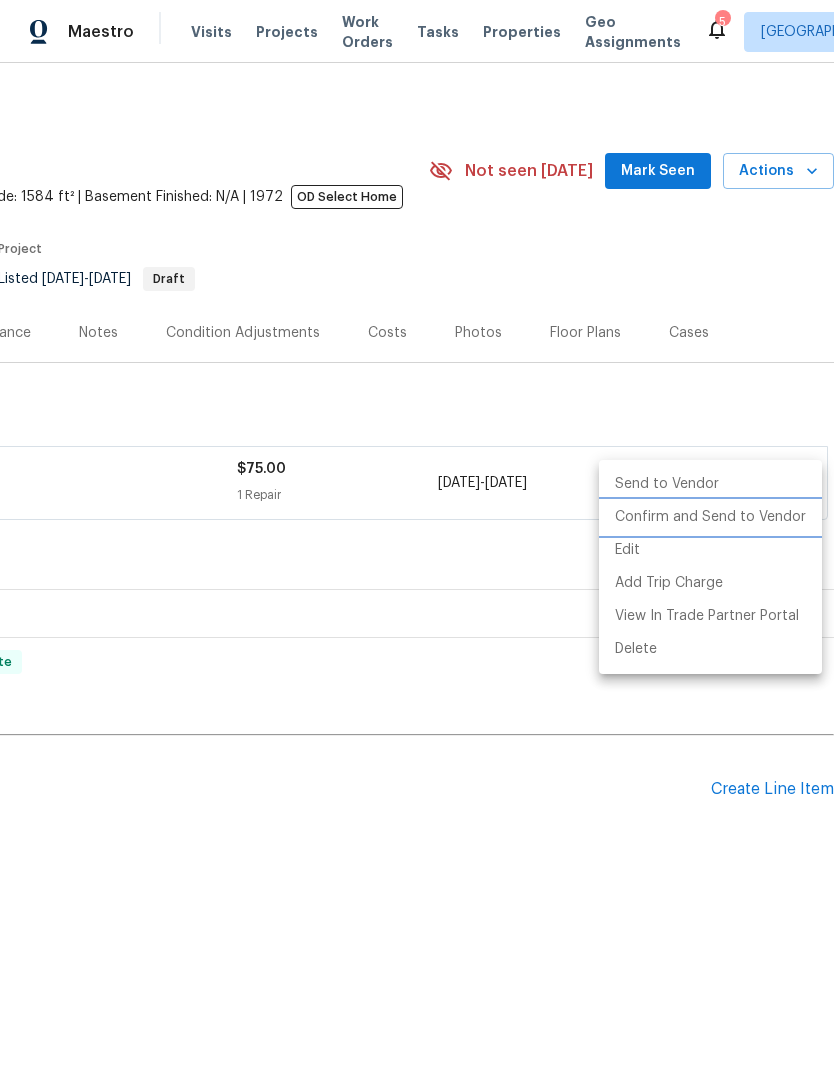 click on "Confirm and Send to Vendor" at bounding box center [710, 517] 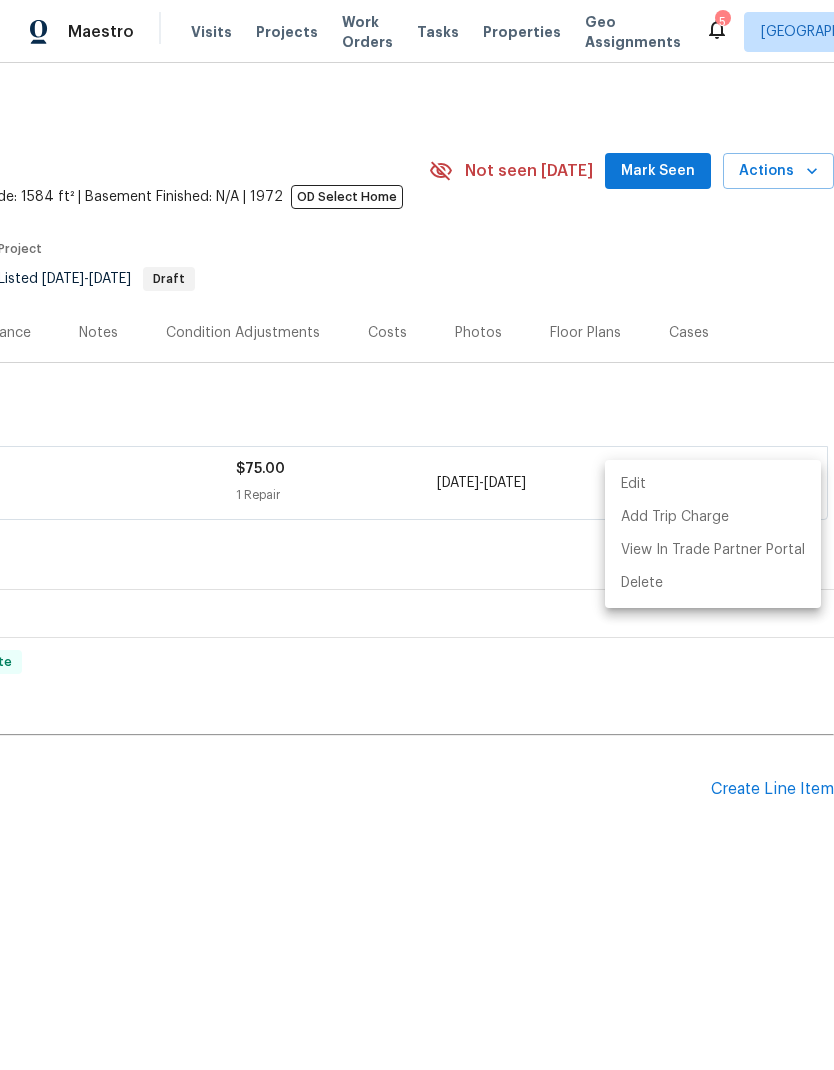 click at bounding box center [417, 535] 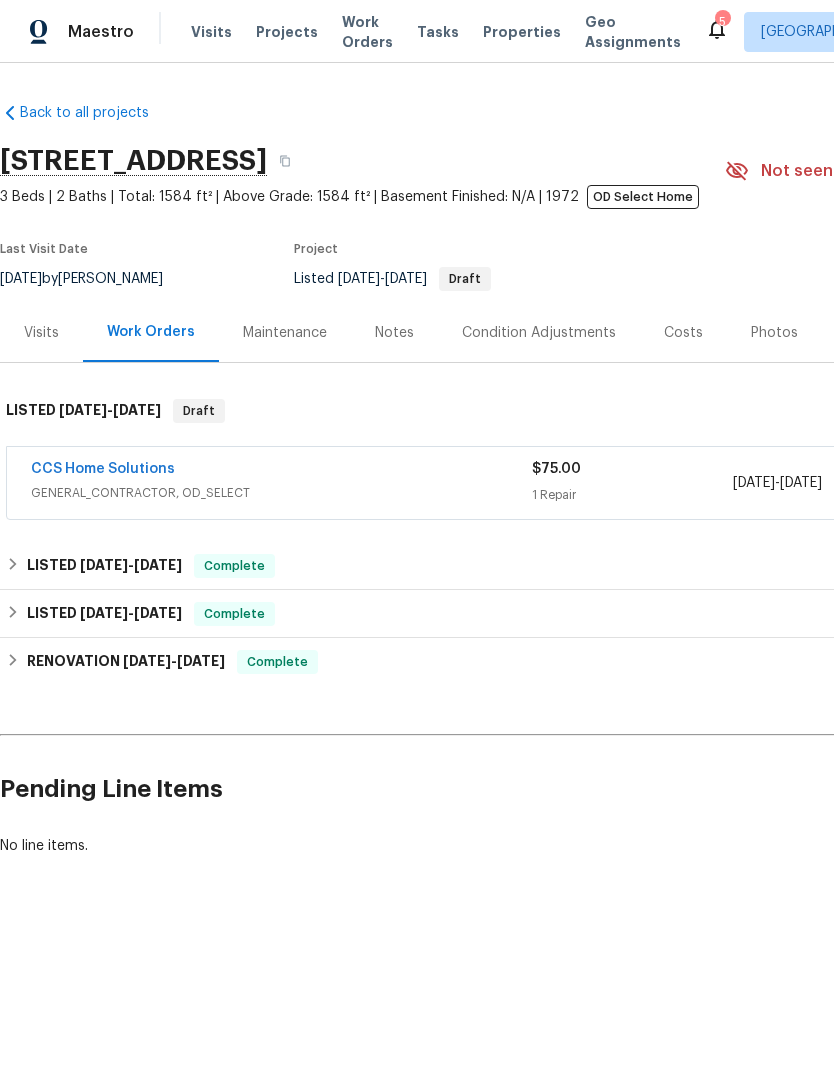 scroll, scrollTop: 0, scrollLeft: 0, axis: both 